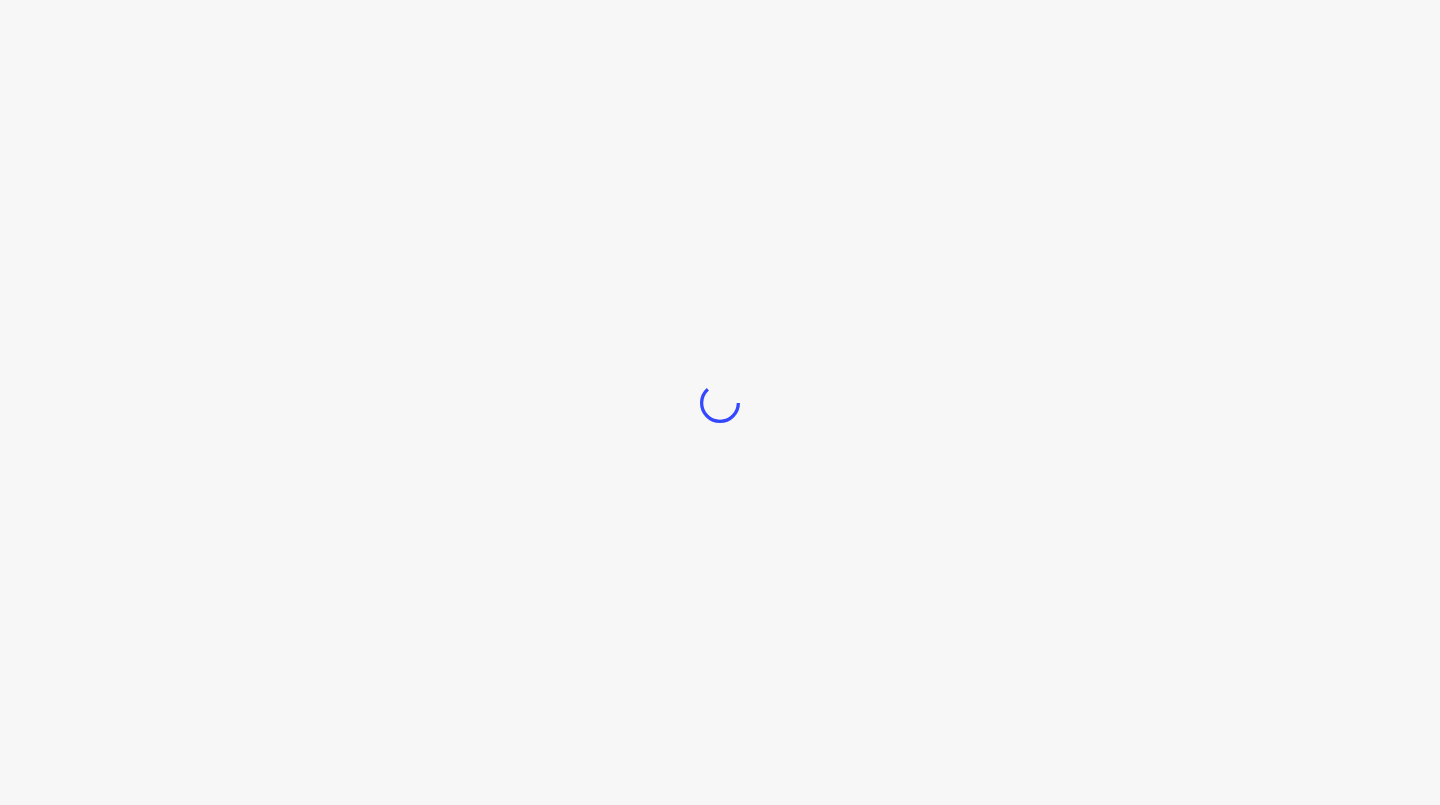 scroll, scrollTop: 0, scrollLeft: 0, axis: both 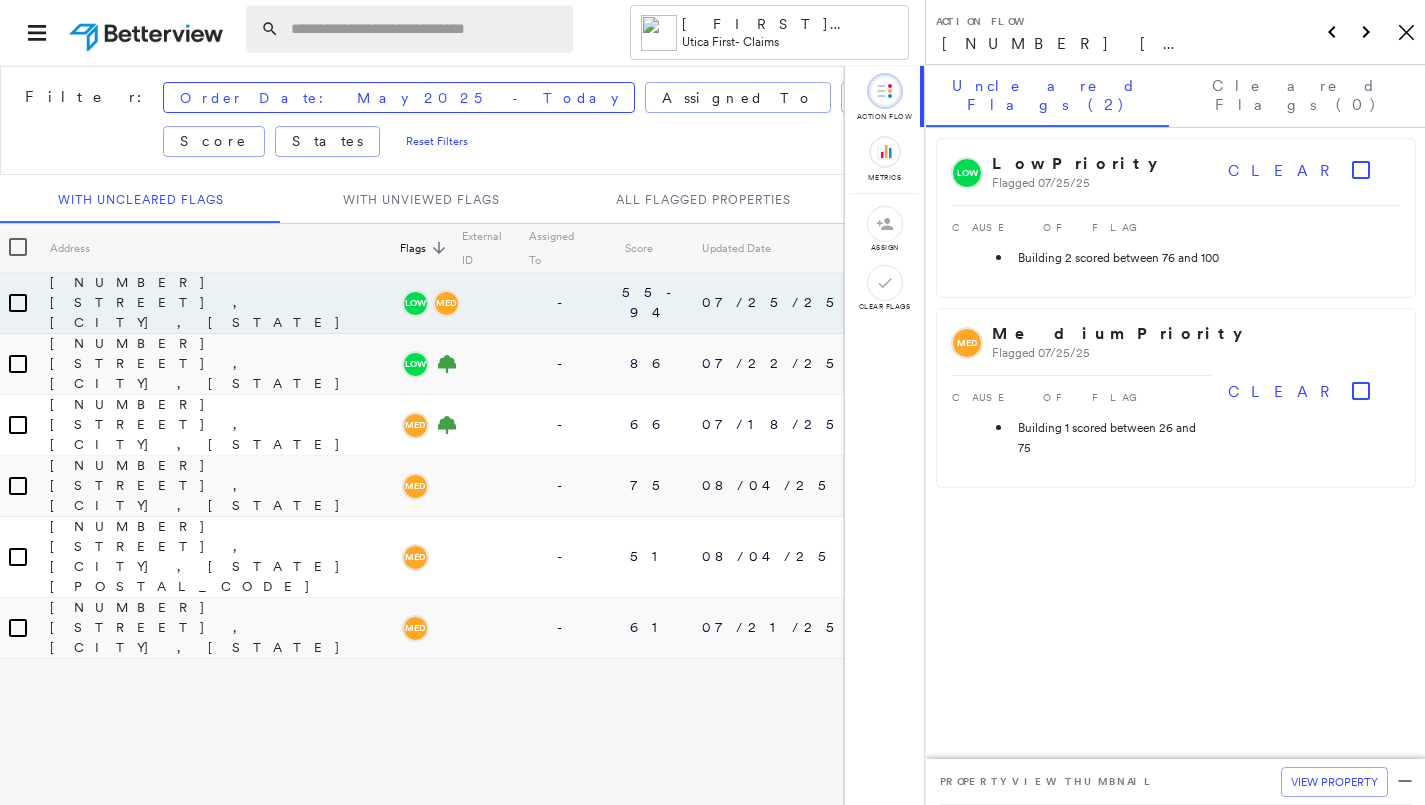 click at bounding box center [426, 29] 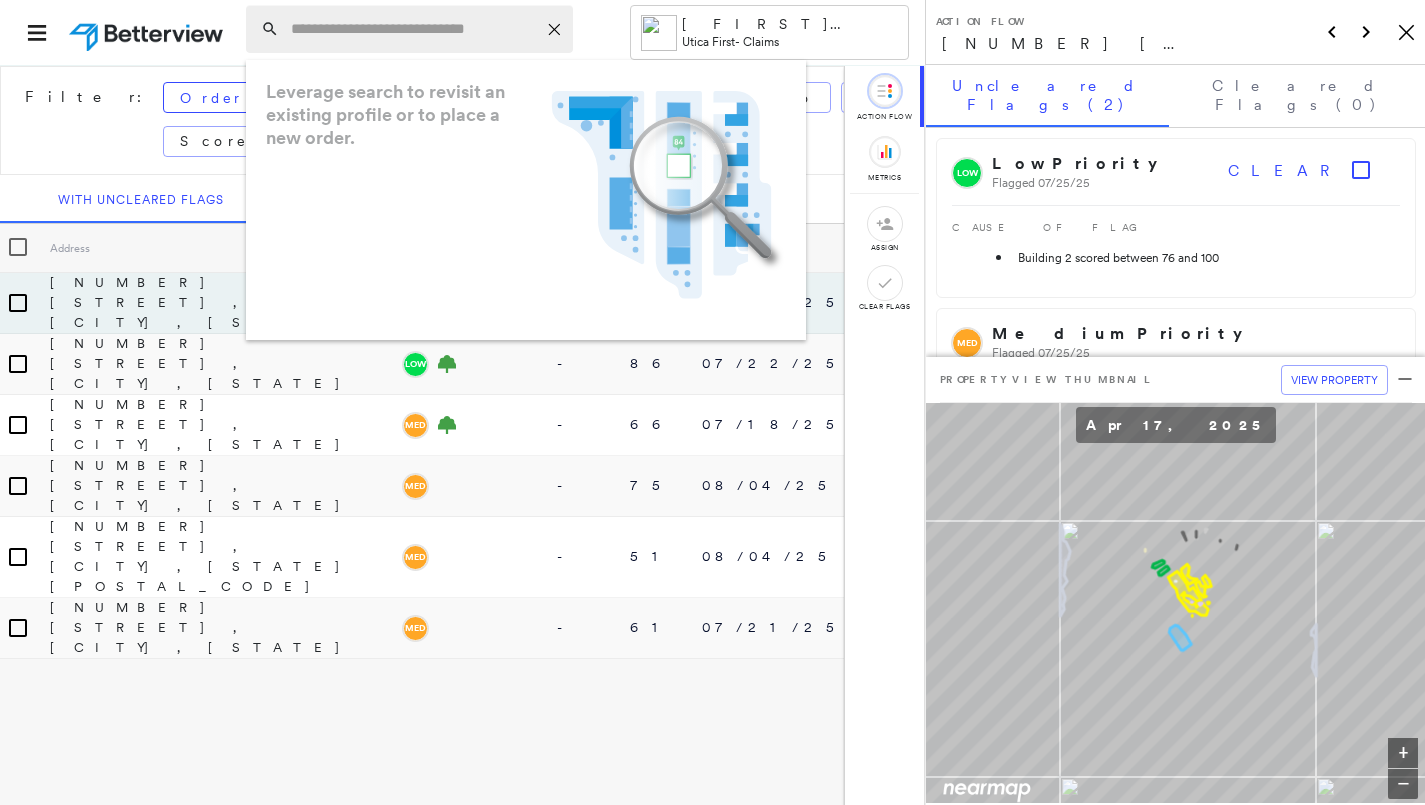click at bounding box center (413, 29) 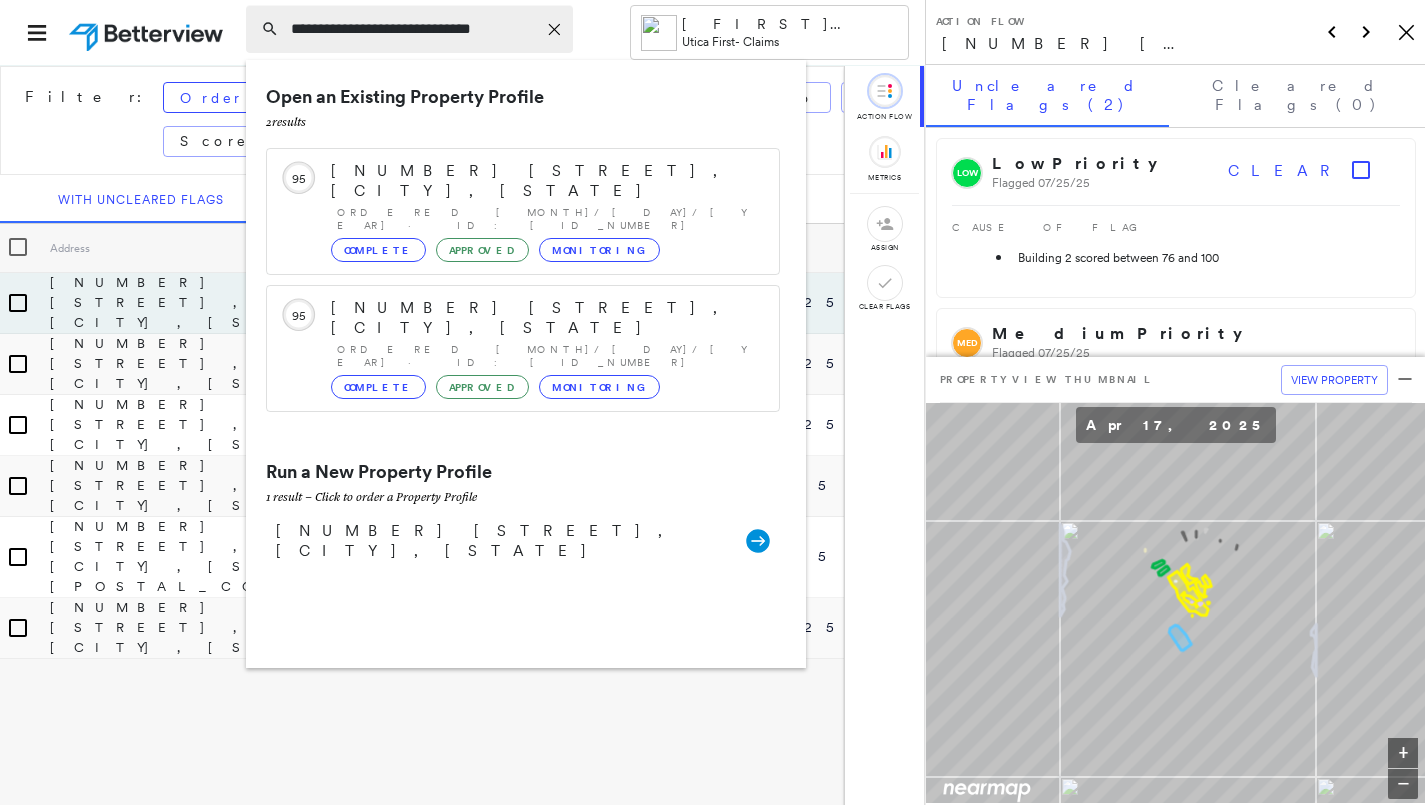 type on "**********" 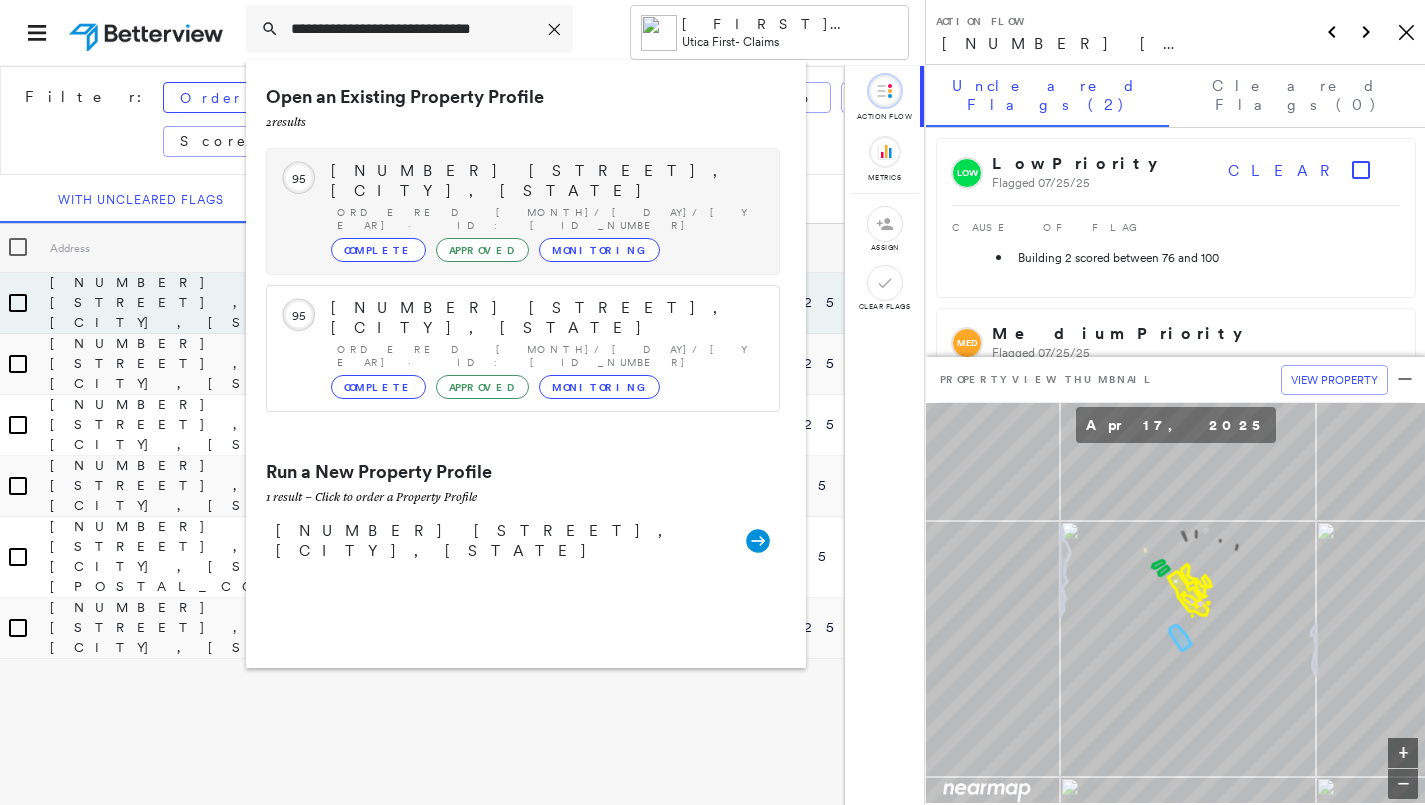 click on "[NUMBER] [STREET], [CITY], [STATE]" at bounding box center [545, 181] 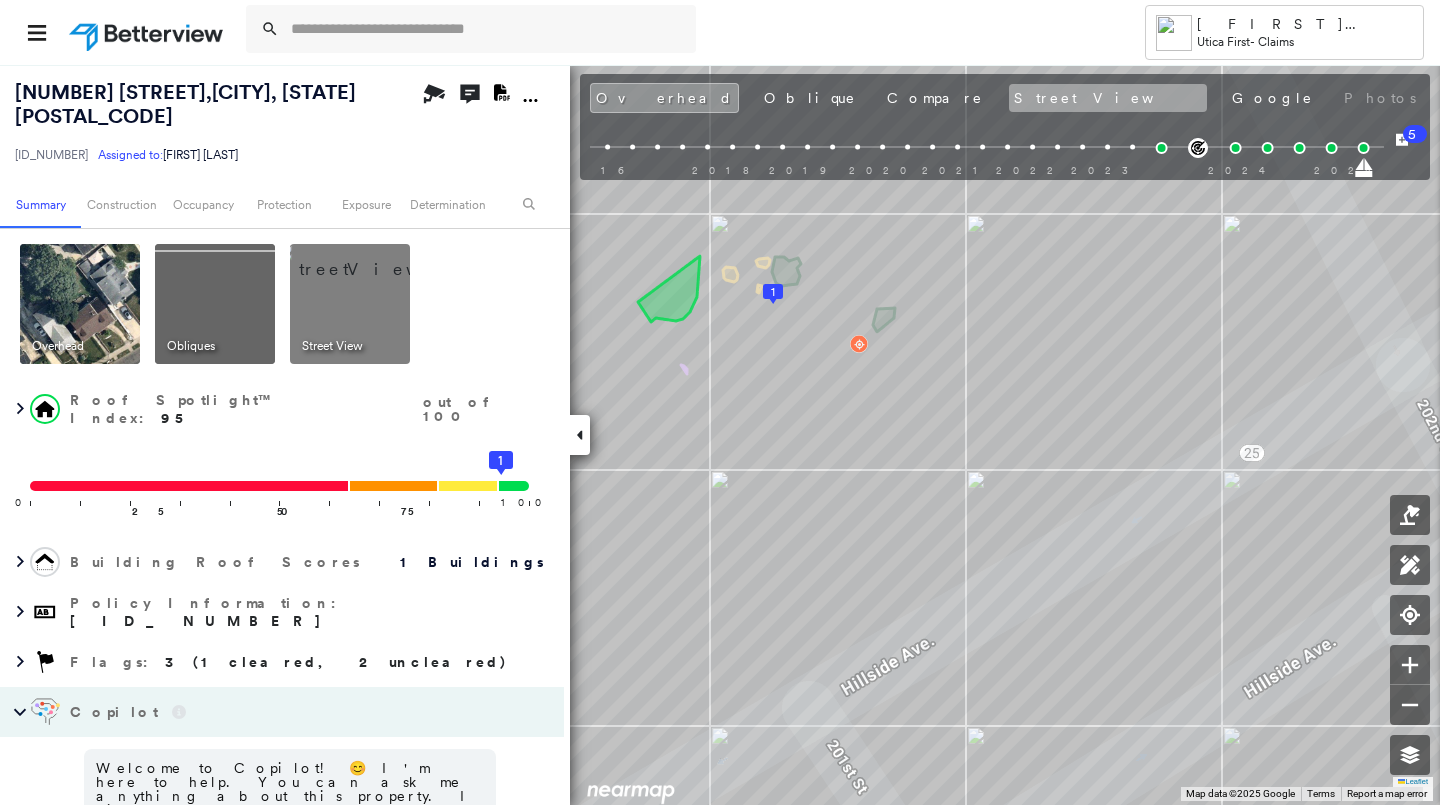 click on "Street View" at bounding box center [1108, 98] 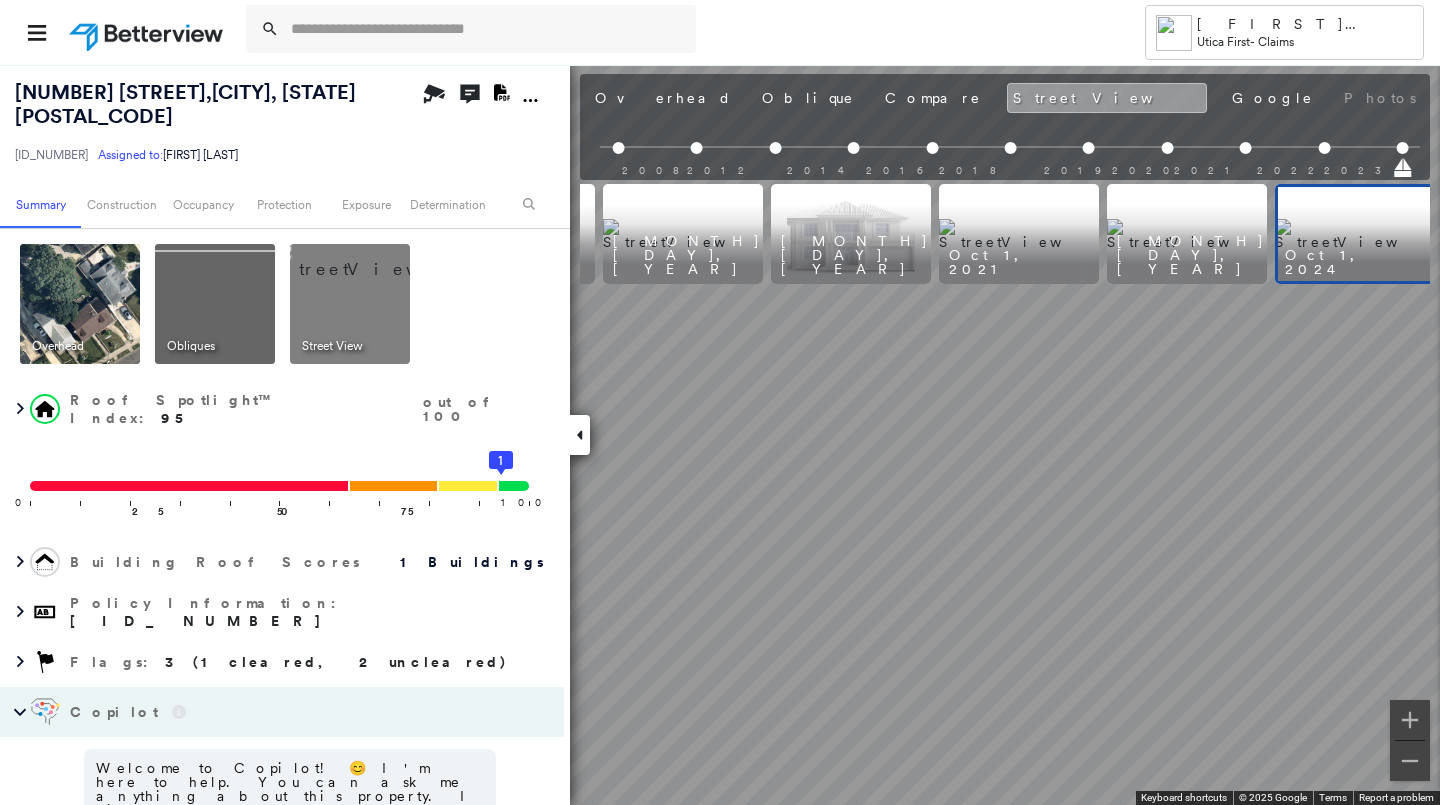 scroll, scrollTop: 0, scrollLeft: 998, axis: horizontal 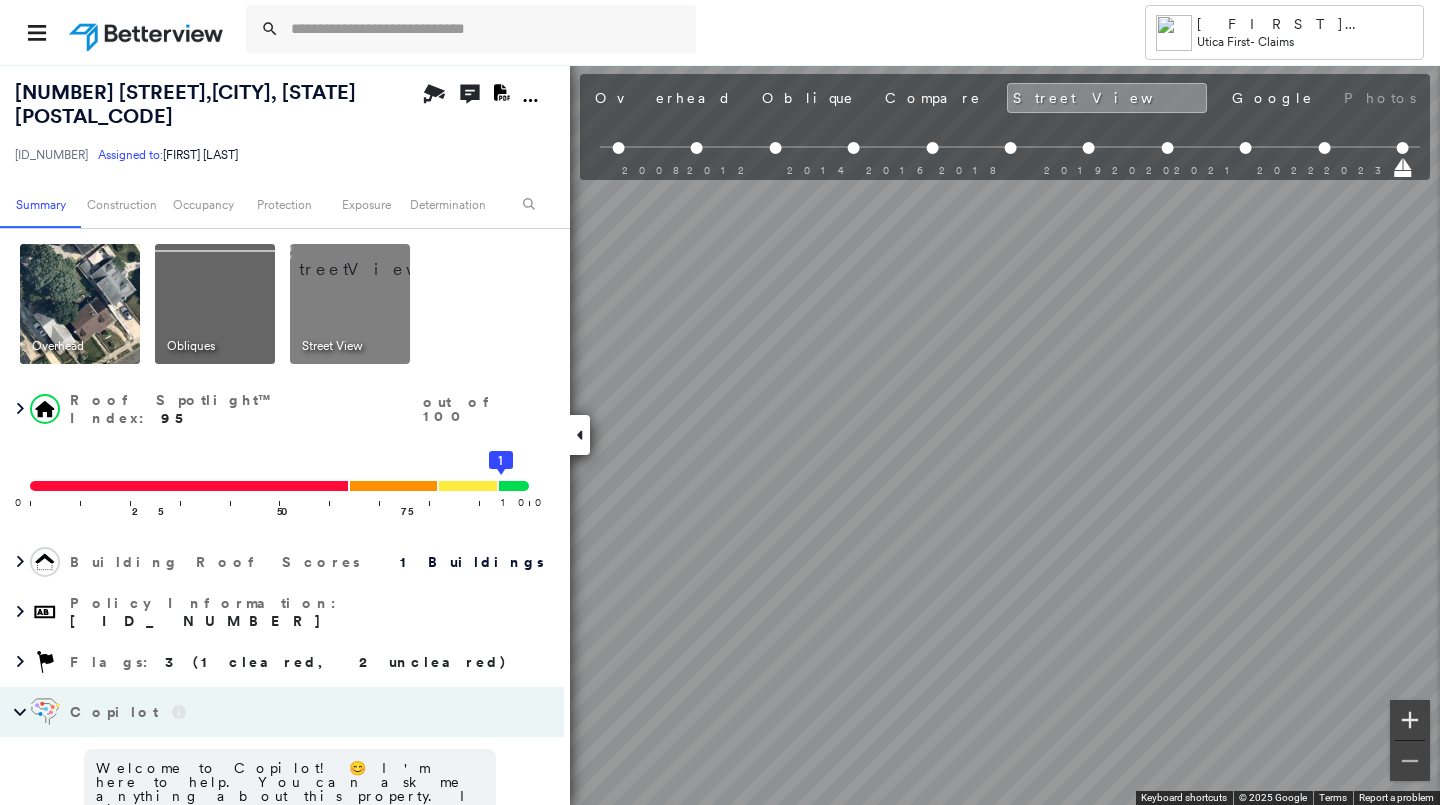 click at bounding box center (1410, 720) 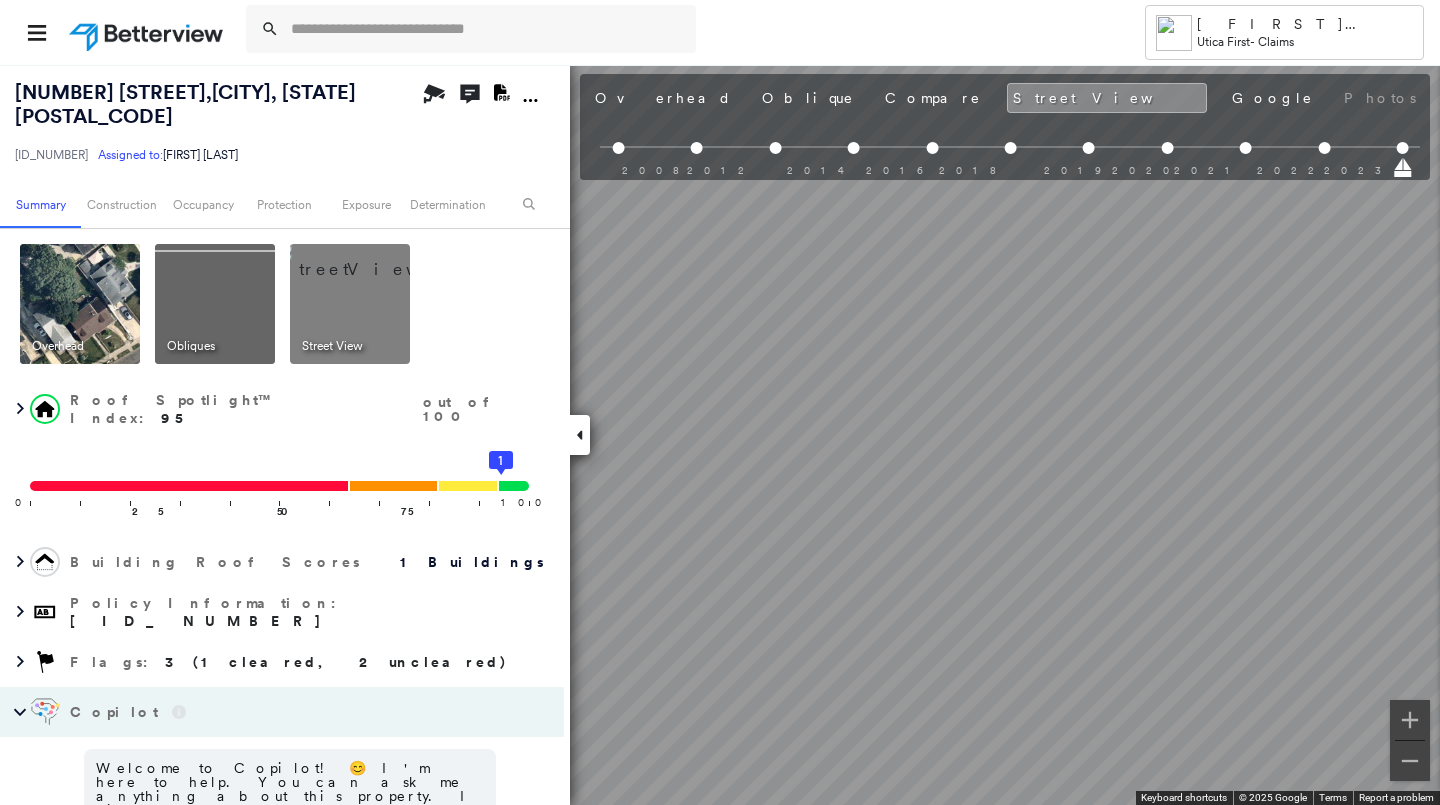 click on "Tower [LAST] [FIRST] Utica First  -   Claims [NUMBER] [STREET] ,  [CITY], [STATE] [ID_NUMBER] Assigned to:  [FIRST] [LAST] Assigned to:  [FIRST] [LAST] [ID_NUMBER] Assigned to:  [FIRST] [LAST] Open Comments Download PDF Report Summary Construction Occupancy Protection Exposure Determination Overhead Obliques Street View Roof Spotlight™ Index :  95 out of 100 0 100 25 50 75 1 Building Roof Scores 1 Buildings Policy Information :  [ID_NUMBER] Flags :  3 (1 cleared, 2 uncleared) Copilot Welcome to Copilot! 😊
I'm here to help. You can ask me anything about this property. I might not know everything, but I'm learning more every day!  Right now, I am 100% experimental and I might even display something inaccurate. Your questions help me to learn and your understanding helps me to grow! * ​ Construction Roof Spotlights :  Overhang, Chimney, Vent, Satellite Dish Property Features Roof Size & Shape :  1 building  - Gable | Asphalt Shingle Assessor and MLS Details Property Lookup Occupancy 2" at bounding box center (720, 402) 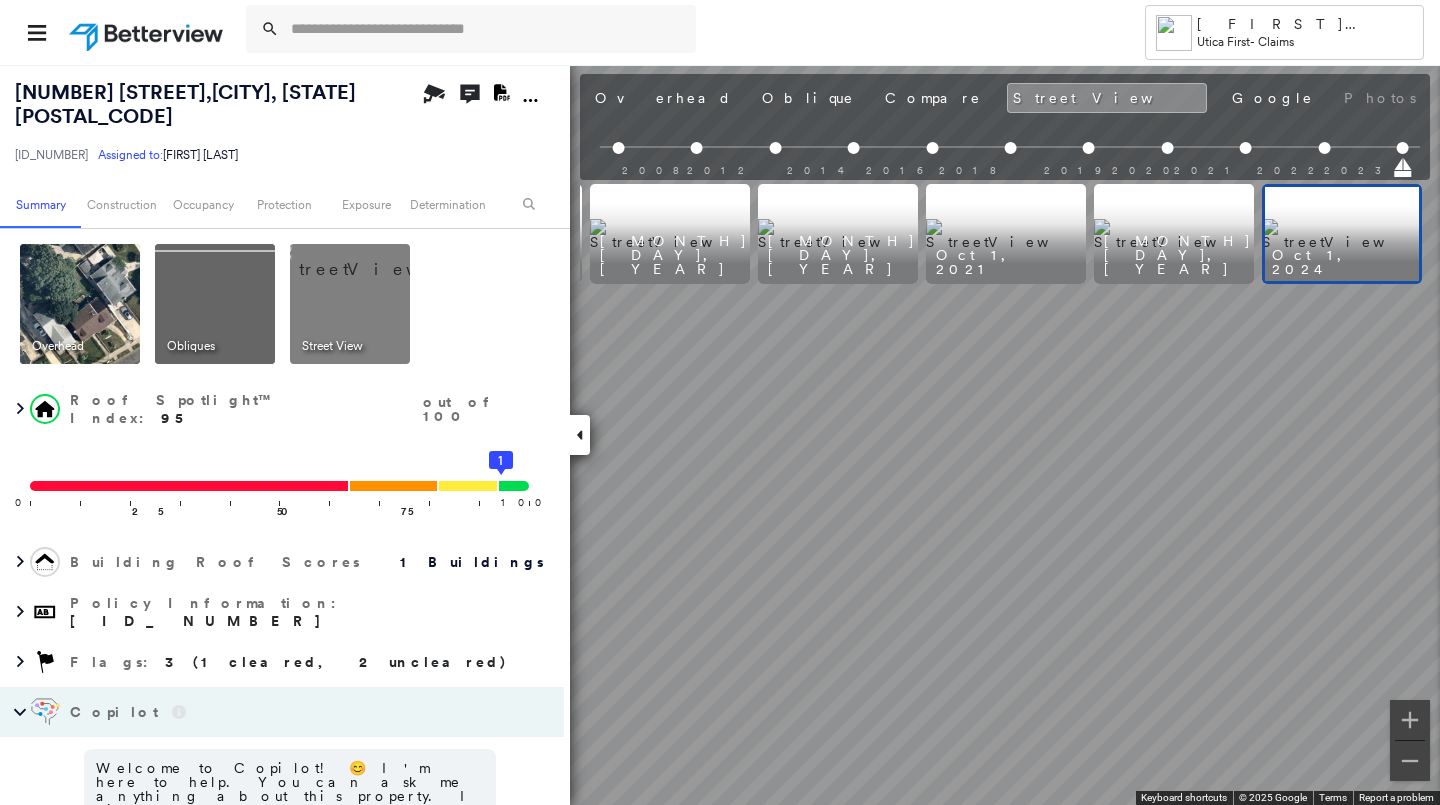 click at bounding box center [1174, 234] 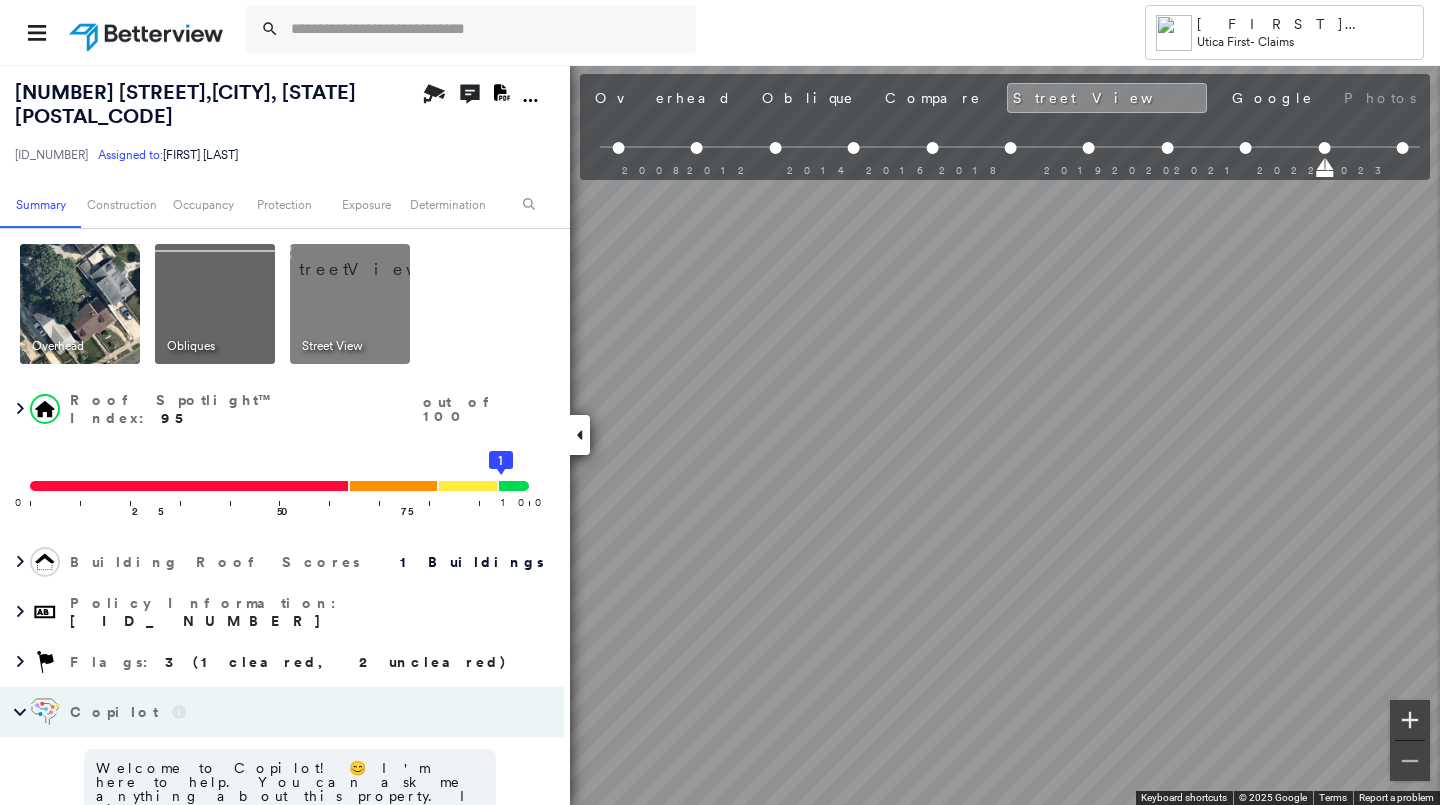 click at bounding box center [1410, 720] 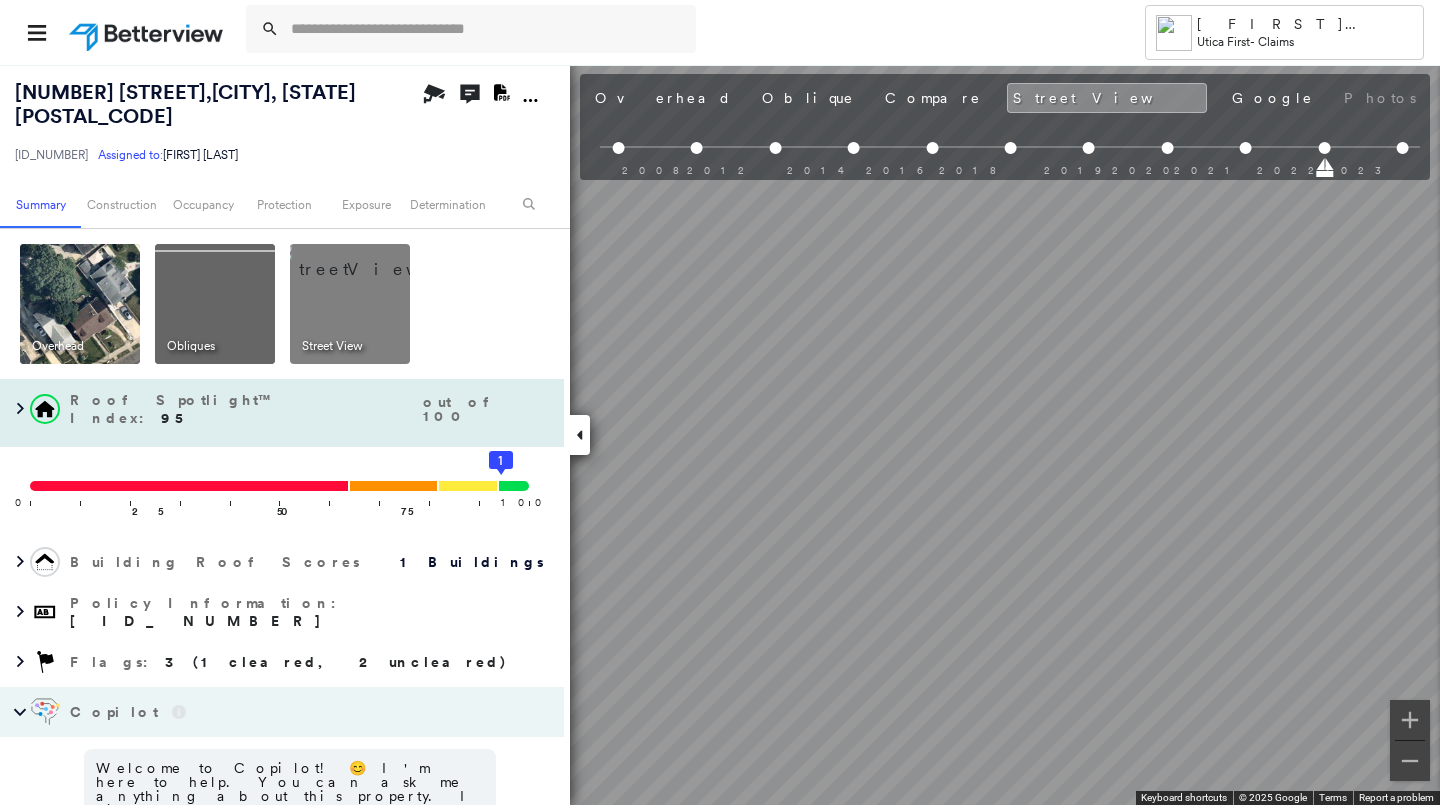 click on "[NUMBER] [STREET] ,  [CITY], [STATE] [ID_NUMBER] Assigned to:  [FIRST] [LAST] Assigned to:  [FIRST] [LAST] [ID_NUMBER] Assigned to:  [FIRST] [LAST] Open Comments Download PDF Report Summary Construction Occupancy Protection Exposure Determination Overhead Obliques Street View Roof Spotlight™ Index :  95 out of 100 0 100 25 50 75 1 Building Roof Scores 1 Buildings Policy Information :  [ID_NUMBER] Flags :  3 (1 cleared, 2 uncleared) Copilot Welcome to Copilot! 😊
I'm here to help. You can ask me anything about this property. I might not know everything, but I'm learning more every day!  Right now, I am 100% experimental and I might even display something inaccurate. Your questions help me to learn and your understanding helps me to grow! * ​ Construction Roof Spotlights :  Overhang, Chimney, Vent, Satellite Dish Property Features Roof Size & Shape :  1 building  - Gable | Asphalt Shingle Assessor and MLS Details Property Lookup BuildZoom - Building Permit Data and Analysis Occupancy" at bounding box center (720, 434) 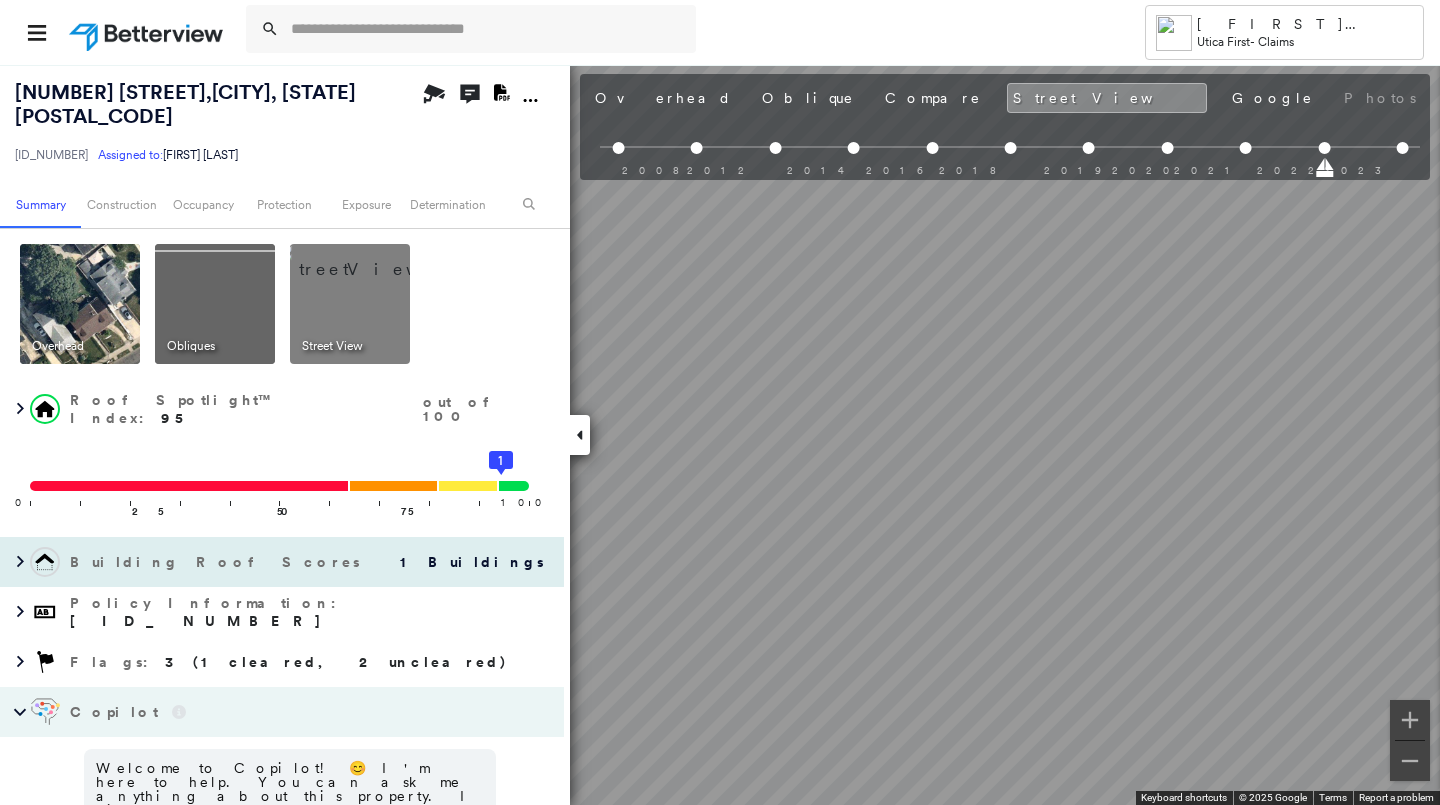click on "[NUMBER] [STREET] ,  [CITY], [STATE] [ID_NUMBER] Assigned to:  [FIRST] [LAST] Assigned to:  [FIRST] [LAST] [ID_NUMBER] Assigned to:  [FIRST] [LAST] Open Comments Download PDF Report Summary Construction Occupancy Protection Exposure Determination Overhead Obliques Street View Roof Spotlight™ Index :  95 out of 100 0 100 25 50 75 1 Building Roof Scores 1 Buildings Policy Information :  [ID_NUMBER] Flags :  3 (1 cleared, 2 uncleared) Copilot Welcome to Copilot! 😊
I'm here to help. You can ask me anything about this property. I might not know everything, but I'm learning more every day!  Right now, I am 100% experimental and I might even display something inaccurate. Your questions help me to learn and your understanding helps me to grow! * ​ Construction Roof Spotlights :  Overhang, Chimney, Vent, Satellite Dish Property Features Roof Size & Shape :  1 building  - Gable | Asphalt Shingle Assessor and MLS Details Property Lookup BuildZoom - Building Permit Data and Analysis Occupancy" at bounding box center [720, 434] 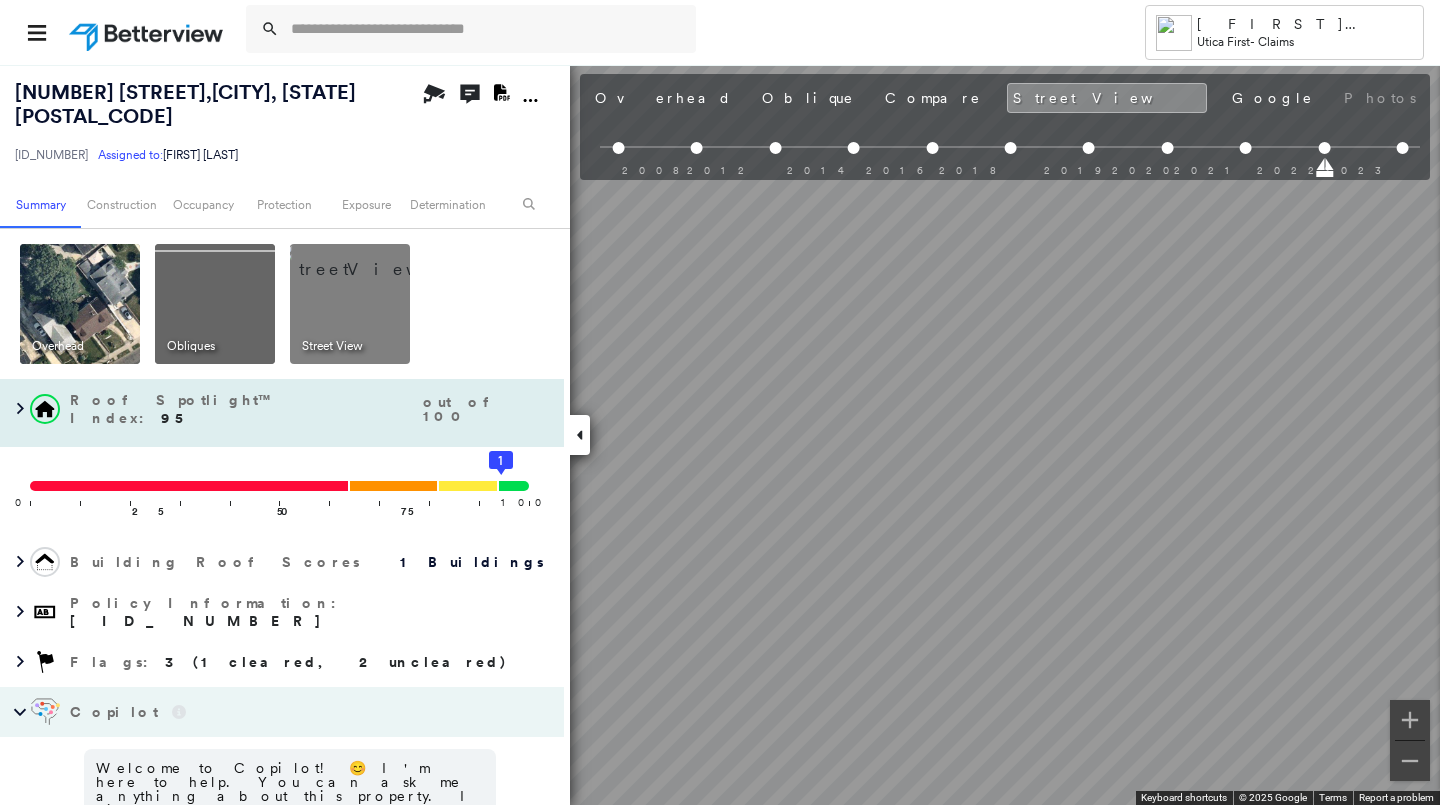 click on "[NUMBER] [STREET] ,  [CITY], [STATE] [ID_NUMBER] Assigned to:  [FIRST] [LAST] Assigned to:  [FIRST] [LAST] [ID_NUMBER] Assigned to:  [FIRST] [LAST] Open Comments Download PDF Report Summary Construction Occupancy Protection Exposure Determination Overhead Obliques Street View Roof Spotlight™ Index :  95 out of 100 0 100 25 50 75 1 Building Roof Scores 1 Buildings Policy Information :  [ID_NUMBER] Flags :  3 (1 cleared, 2 uncleared) Copilot Welcome to Copilot! 😊
I'm here to help. You can ask me anything about this property. I might not know everything, but I'm learning more every day!  Right now, I am 100% experimental and I might even display something inaccurate. Your questions help me to learn and your understanding helps me to grow! * ​ Construction Roof Spotlights :  Overhang, Chimney, Vent, Satellite Dish Property Features Roof Size & Shape :  1 building  - Gable | Asphalt Shingle Assessor and MLS Details Property Lookup BuildZoom - Building Permit Data and Analysis Occupancy" at bounding box center (720, 434) 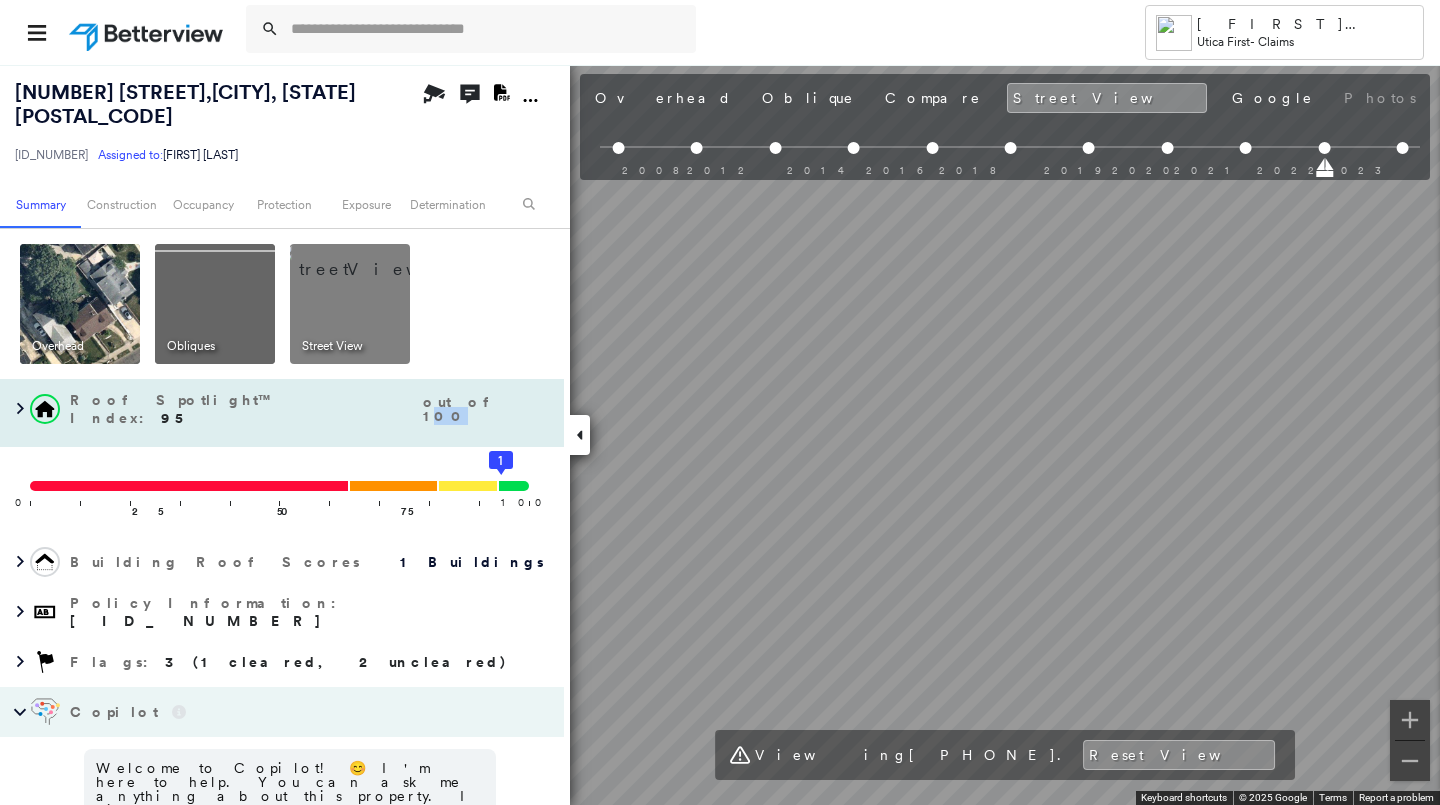 drag, startPoint x: 297, startPoint y: 372, endPoint x: 545, endPoint y: 372, distance: 248 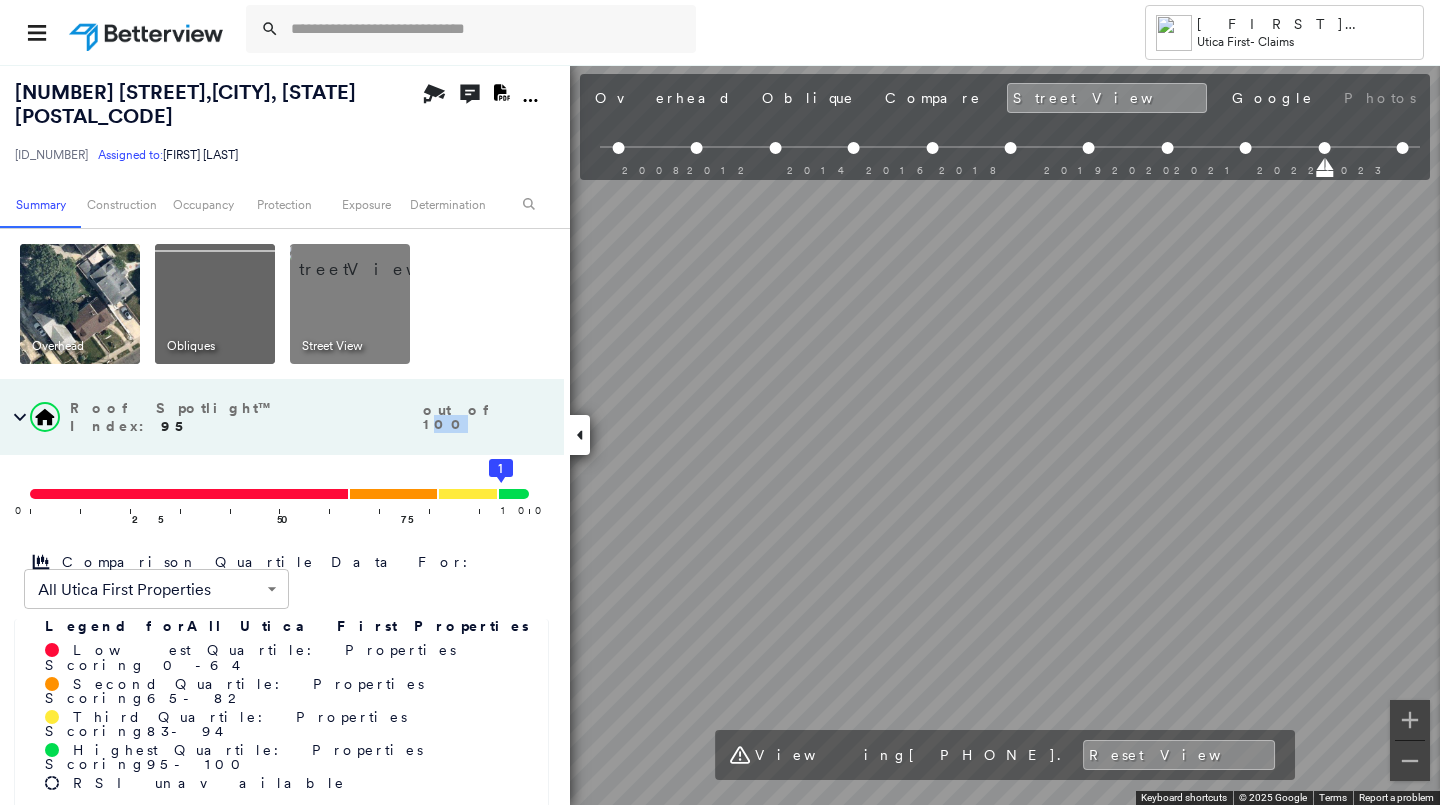 click on "Tower [LAST] [FIRST] Utica First  -   Claims [NUMBER] [STREET] ,  [CITY], [STATE] [ID_NUMBER] Assigned to:  [FIRST] [LAST] Assigned to:  [FIRST] [LAST] [ID_NUMBER] Assigned to:  [FIRST] [LAST] Open Comments Download PDF Report Summary Construction Occupancy Protection Exposure Determination Overhead Obliques Street View Roof Spotlight™ Index :  95 out of 100 0 100 25 50 75 1 Comparison Quartile Data For: All Utica First Properties ****** ​ Legend for  All Utica First Properties Lowest Quartile: Properties Scoring 0 -  64 Second Quartile: Properties Scoring  65  -   82 Third Quartile: Properties Scoring  83  -   94 Highest Quartile: Properties Scoring  95  - 100 RSI unavailable Building Roof Scores 1 Buildings Policy Information :  [ID_NUMBER] Flags :  3 (1 cleared, 2 uncleared) Copilot * ​ Construction Roof Spotlights :  Overhang, Chimney, Vent, Satellite Dish Property Features Roof Size & Shape :  1 building  - Gable | Asphalt Shingle Assessor and MLS Details Property Lookup Occupancy" at bounding box center [720, 402] 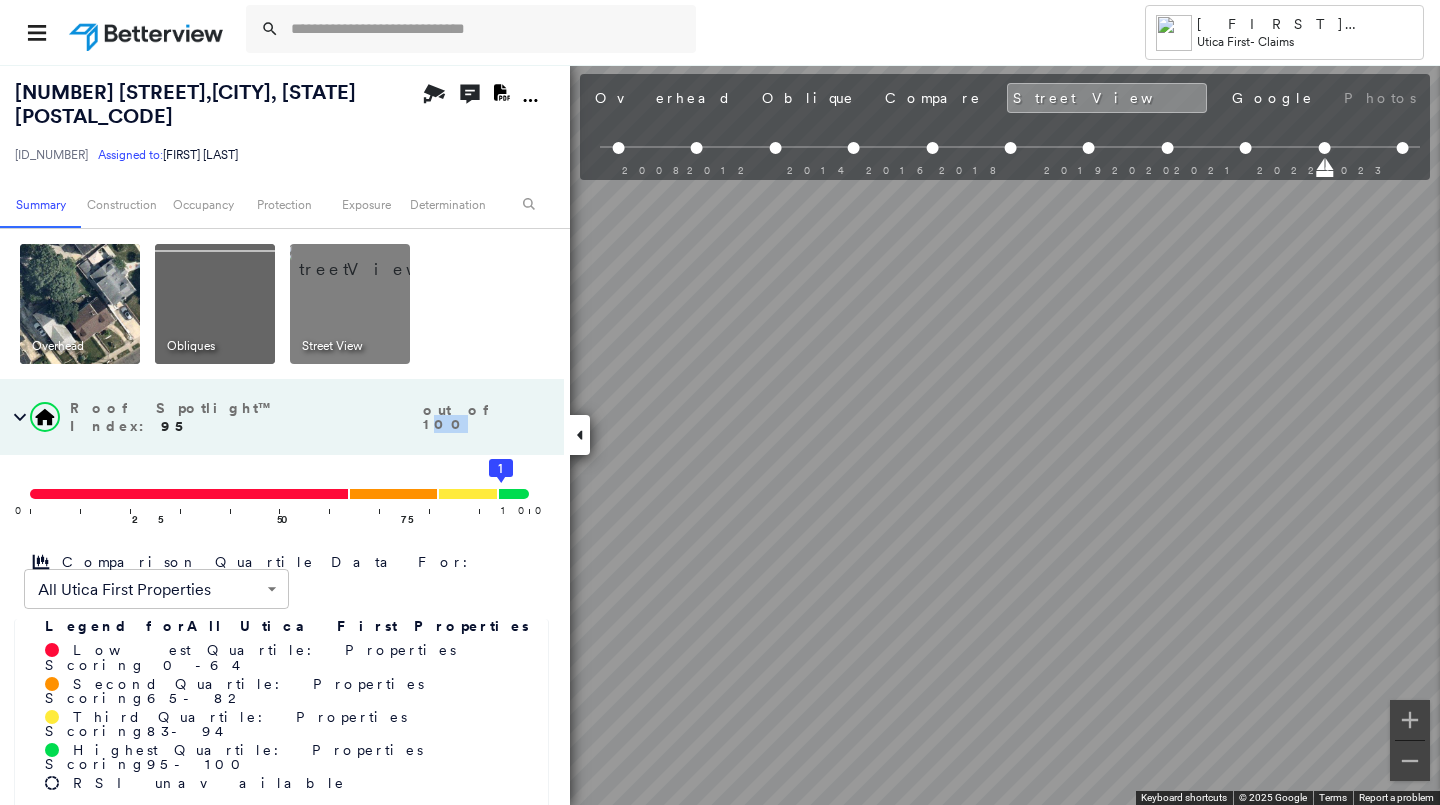 click on "[MONTH] [DAY], [YEAR] Assigned to:  [FIRST] [LAST] Assigned to:  [FIRST] [LAST] [ID_NUMBER] Assigned to:  [FIRST] [LAST] Open Comments Download PDF Report Summary Construction Occupancy Protection Exposure Determination Overhead Obliques Street View Roof Spotlight™ Index :  95 out of 100 0 100 25 50 75 1 Comparison Quartile Data For: All Utica First Properties ****** ​ Legend for  All Utica First Properties Lowest Quartile: Properties Scoring 0 -  64 Second Quartile: Properties Scoring  65  -   82 Third Quartile: Properties Scoring  83  -   94 Highest Quartile: Properties Scoring  95  - 100 RSI unavailable Building Roof Scores 1 Buildings Policy Information :  [ID_NUMBER] Flags :  3 (1 cleared, 2 uncleared) Copilot * ​ Construction Roof Spotlights :  Overhang, Chimney, Vent, Satellite Dish Property Features Roof Size & Shape :  1 building  - Gable | Asphalt Shingle Assessor and MLS Details Property Lookup BuildZoom - Building Permit Data and Analysis Geocode" at bounding box center [720, 434] 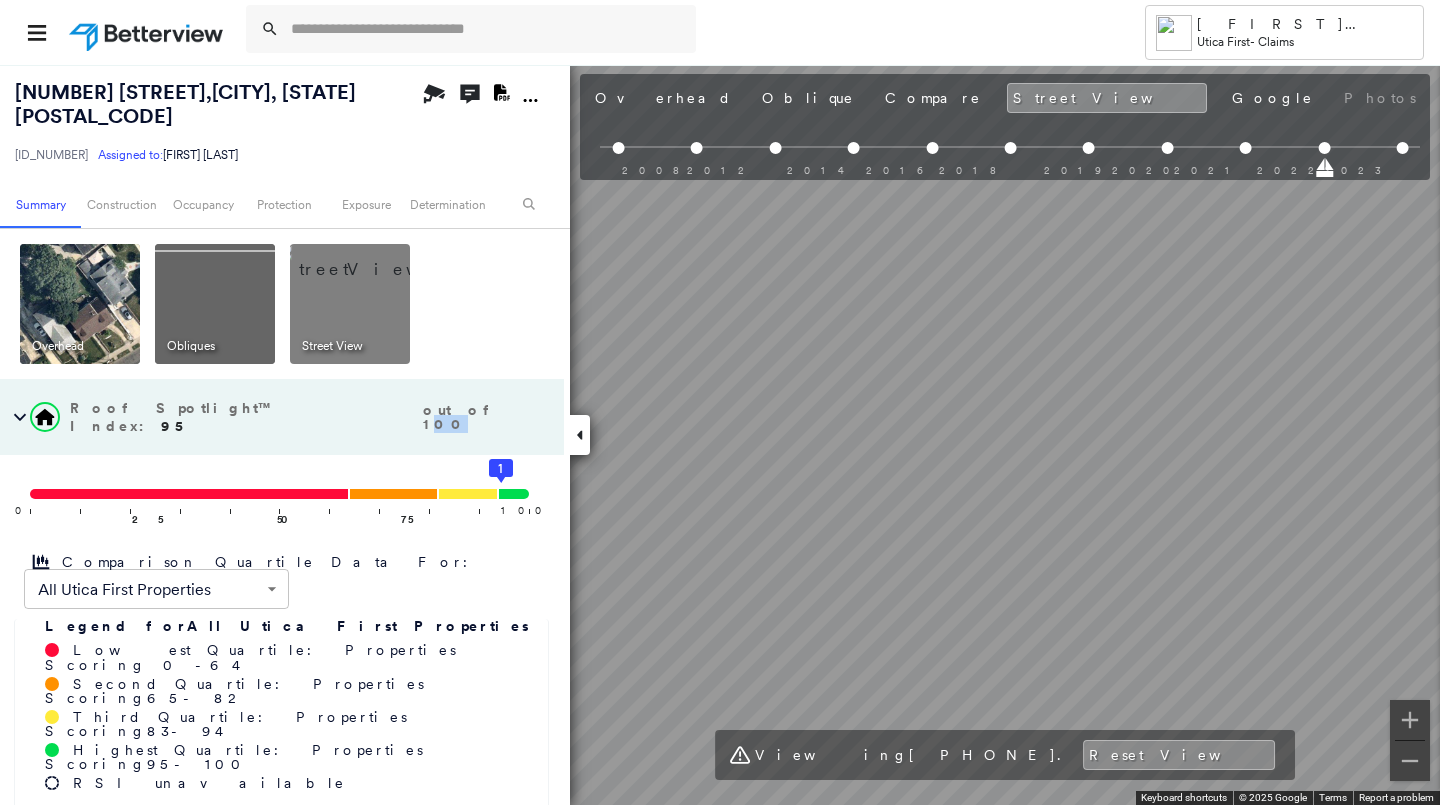 click on "Tower [LAST] [FIRST] Utica First  -   Claims [NUMBER] [STREET] ,  [CITY], [STATE] [ID_NUMBER] Assigned to:  [FIRST] [LAST] Assigned to:  [FIRST] [LAST] [ID_NUMBER] Assigned to:  [FIRST] [LAST] Open Comments Download PDF Report Summary Construction Occupancy Protection Exposure Determination Overhead Obliques Street View Roof Spotlight™ Index :  95 out of 100 0 100 25 50 75 1 Comparison Quartile Data For: All Utica First Properties ****** ​ Legend for  All Utica First Properties Lowest Quartile: Properties Scoring 0 -  64 Second Quartile: Properties Scoring  65  -   82 Third Quartile: Properties Scoring  83  -   94 Highest Quartile: Properties Scoring  95  - 100 RSI unavailable Building Roof Scores 1 Buildings Policy Information :  [ID_NUMBER] Flags :  3 (1 cleared, 2 uncleared) Copilot * ​ Construction Roof Spotlights :  Overhang, Chimney, Vent, Satellite Dish Property Features Roof Size & Shape :  1 building  - Gable | Asphalt Shingle Assessor and MLS Details Property Lookup Occupancy" at bounding box center [720, 402] 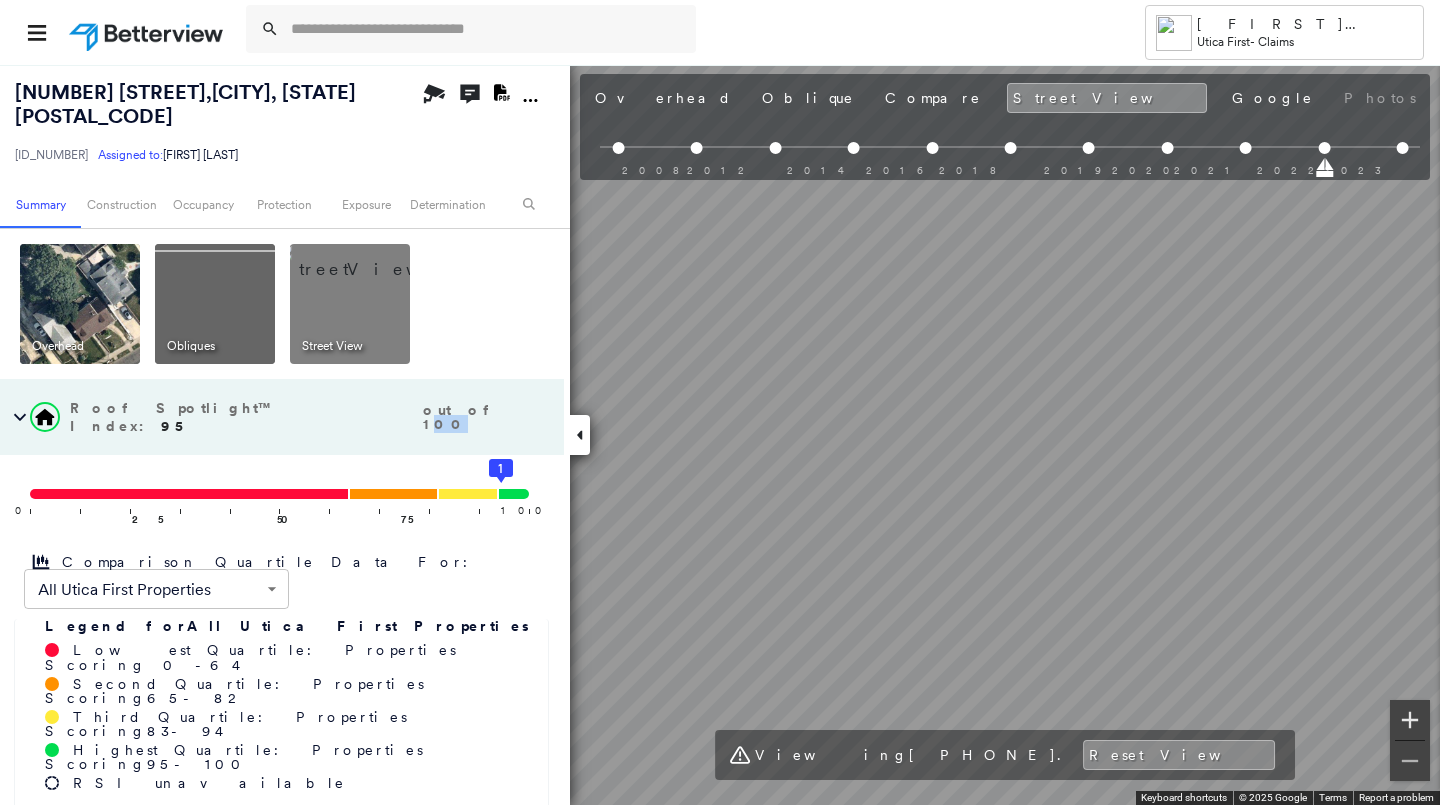 click at bounding box center (1410, 720) 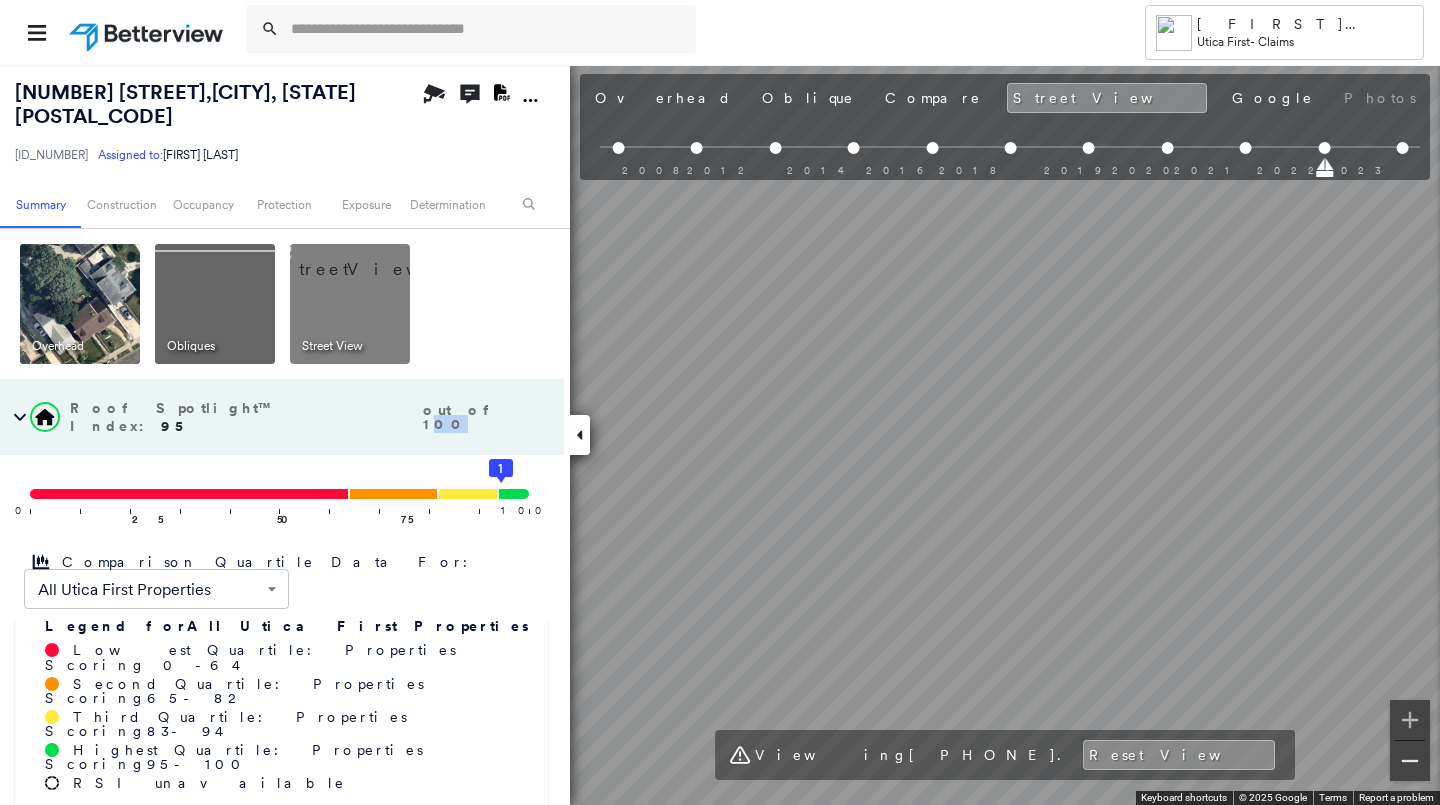 click at bounding box center [1410, 761] 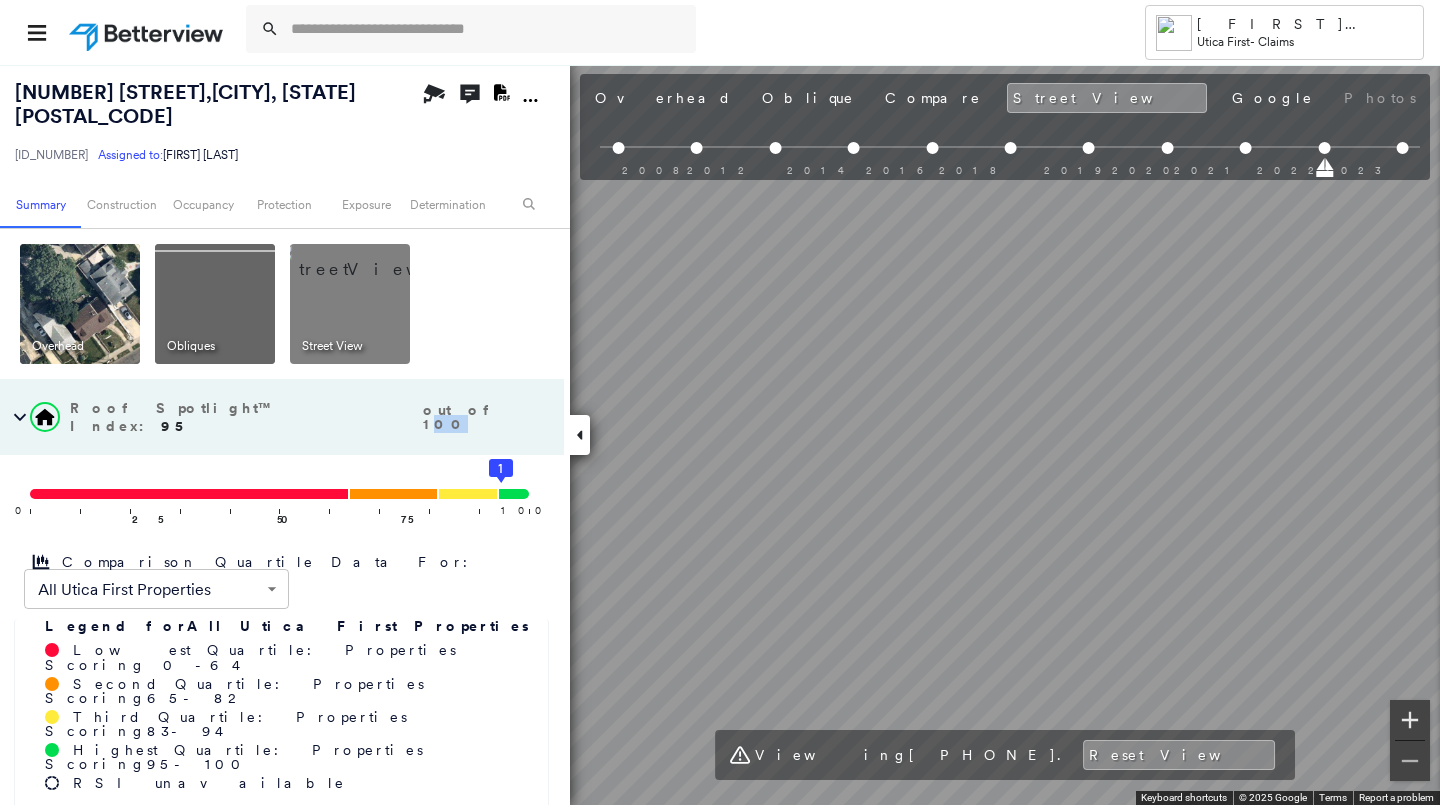 click at bounding box center (1410, 720) 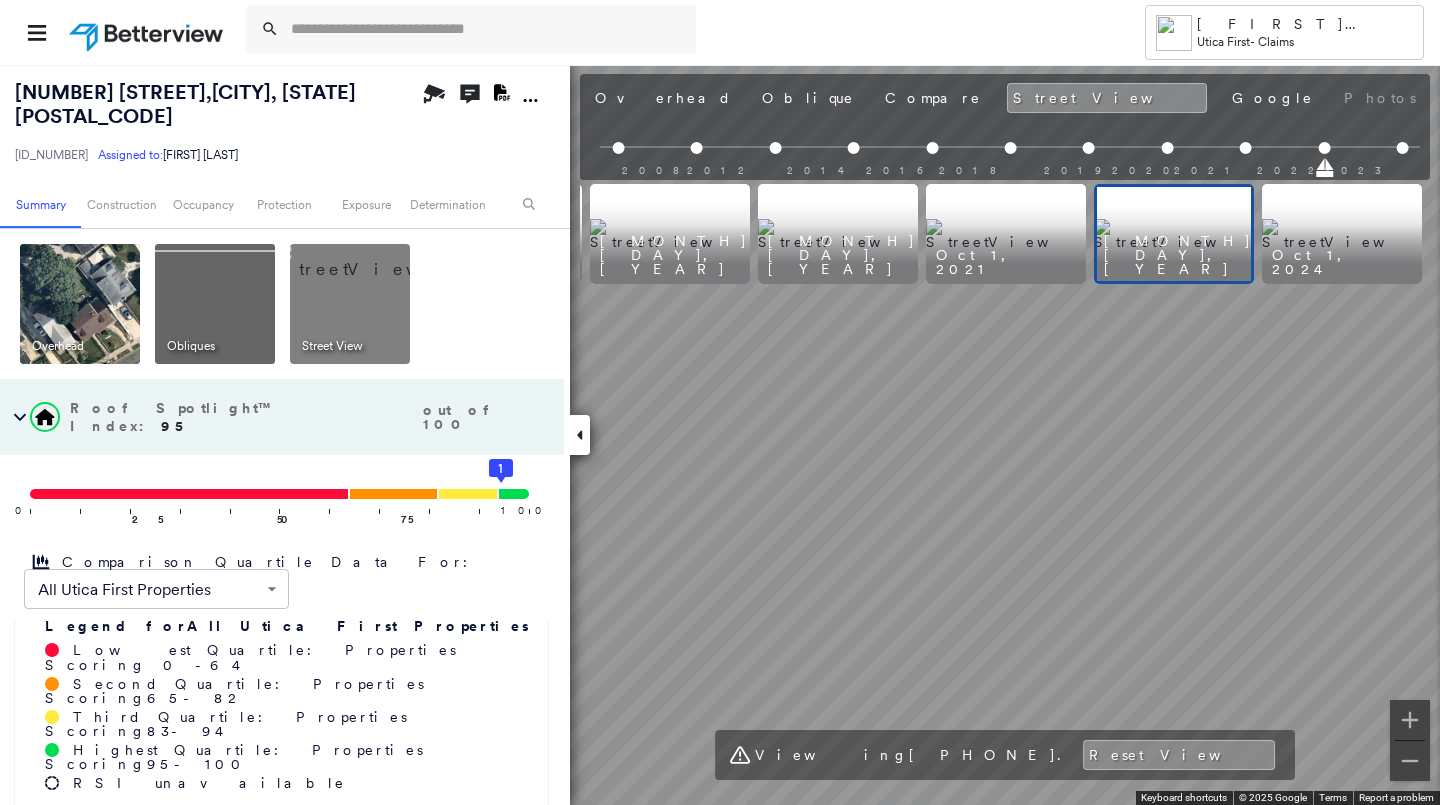 click at bounding box center [1006, 234] 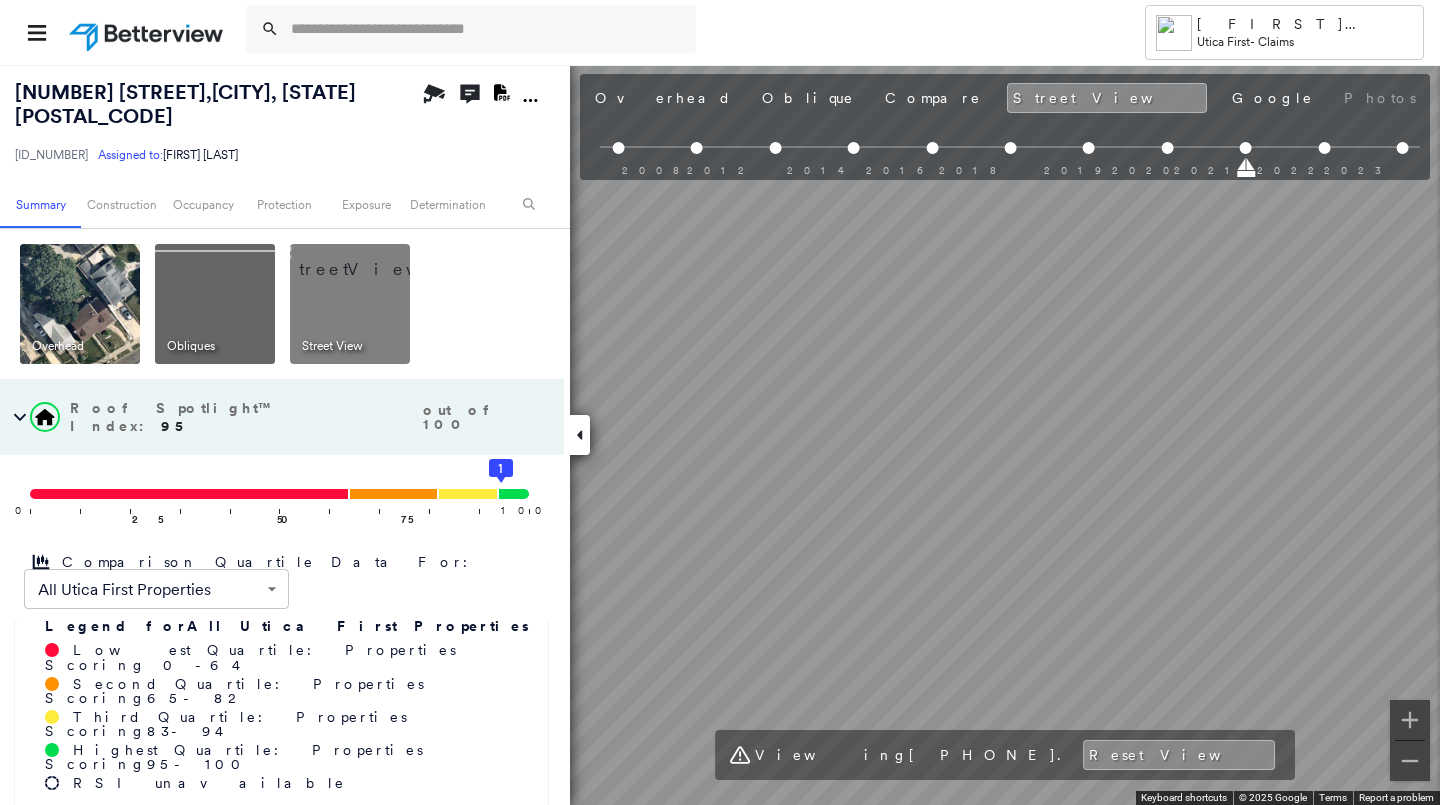 click on "[MONTH] [DAY], [YEAR] Assigned to:  [FIRST] [LAST] Assigned to:  [FIRST] [LAST] [ID_NUMBER] Assigned to:  [FIRST] [LAST] Open Comments Download PDF Report Summary Construction Occupancy Protection Exposure Determination Overhead Obliques Street View Roof Spotlight™ Index :  95 out of 100 0 100 25 50 75 1 Comparison Quartile Data For: All Utica First Properties ****** ​ Legend for  All Utica First Properties Lowest Quartile: Properties Scoring 0 -  64 Second Quartile: Properties Scoring  65  -   82 Third Quartile: Properties Scoring  83  -   94 Highest Quartile: Properties Scoring  95  - 100 RSI unavailable Building Roof Scores 1 Buildings Policy Information :  [ID_NUMBER] Flags :  3 (1 cleared, 2 uncleared) Copilot * ​ Construction Roof Spotlights :  Overhang, Chimney, Vent, Satellite Dish Property Features Roof Size & Shape :  1 building  - Gable | Asphalt Shingle Assessor and MLS Details Property Lookup BuildZoom - Building Permit Data and Analysis Geocode" at bounding box center [720, 434] 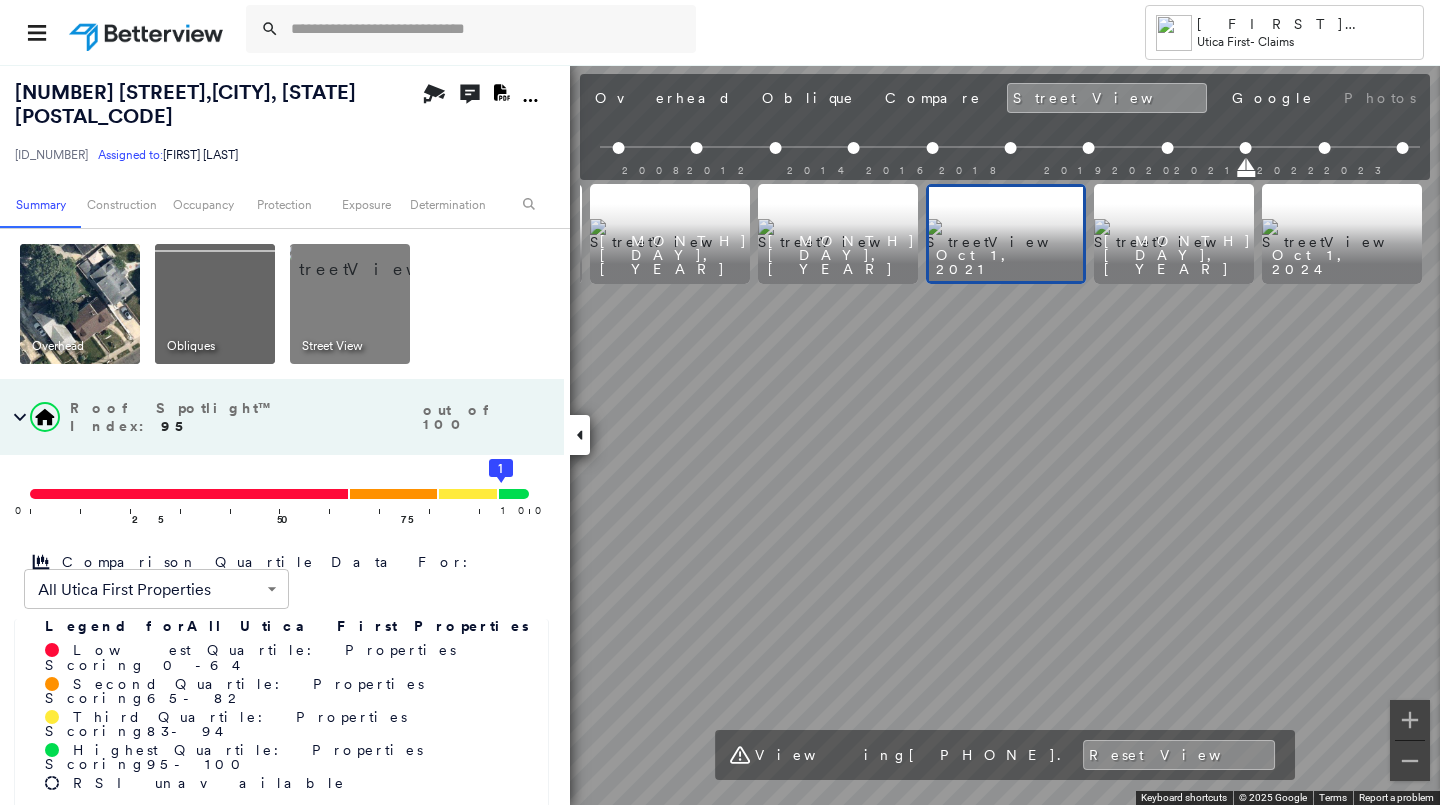 click at bounding box center (1174, 234) 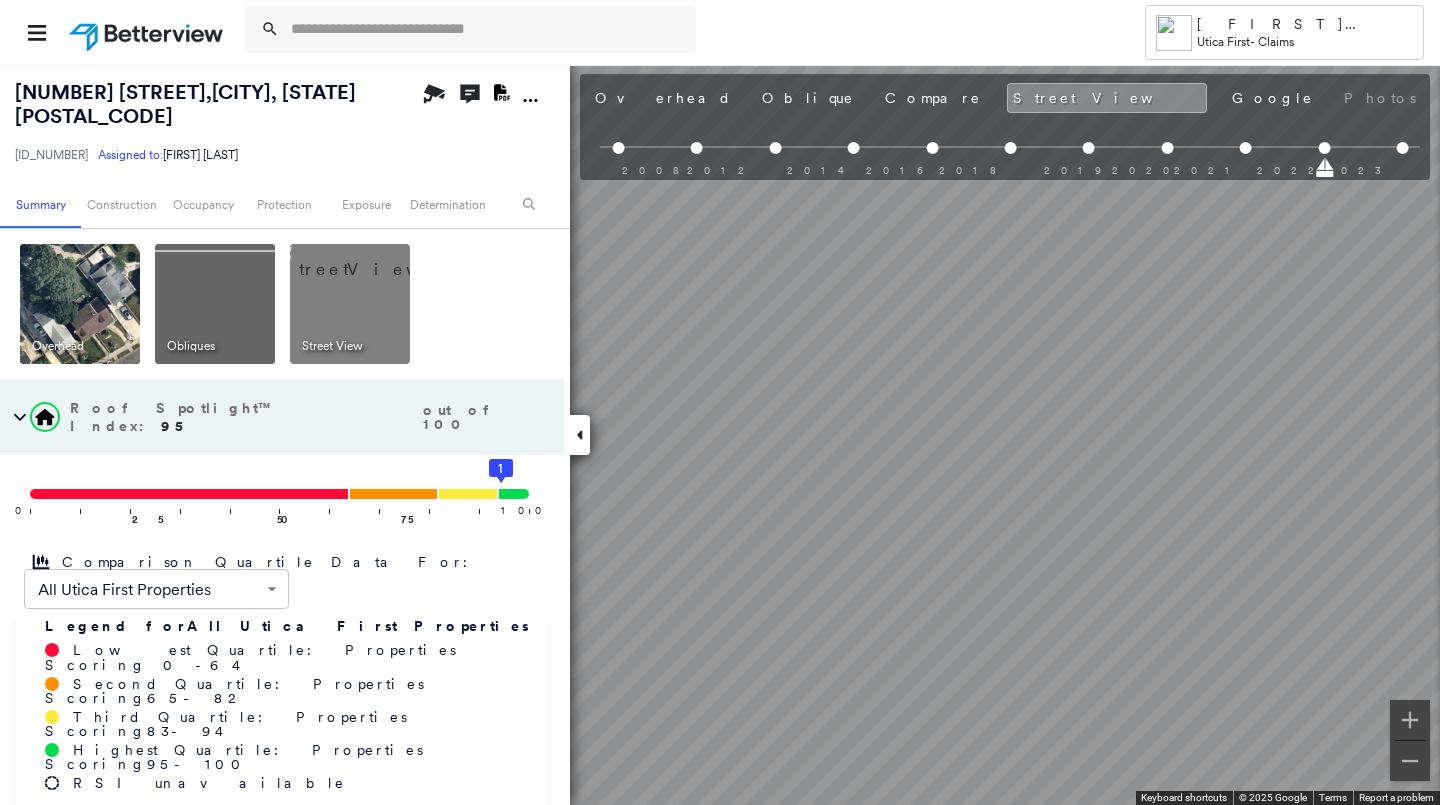 click on "[MONTH] [DAY], [YEAR] Assigned to:  [FIRST] [LAST] Assigned to:  [FIRST] [LAST] [ID_NUMBER] Assigned to:  [FIRST] [LAST] Open Comments Download PDF Report Summary Construction Occupancy Protection Exposure Determination Overhead Obliques Street View Roof Spotlight™ Index :  95 out of 100 0 100 25 50 75 1 Comparison Quartile Data For: All Utica First Properties ****** ​ Legend for  All Utica First Properties Lowest Quartile: Properties Scoring 0 -  64 Second Quartile: Properties Scoring  65  -   82 Third Quartile: Properties Scoring  83  -   94 Highest Quartile: Properties Scoring  95  - 100 RSI unavailable Building Roof Scores 1 Buildings Policy Information :  [ID_NUMBER] Flags :  3 (1 cleared, 2 uncleared) Copilot * ​ Construction Roof Spotlights :  Overhang, Chimney, Vent, Satellite Dish Property Features Roof Size & Shape :  1 building  - Gable | Asphalt Shingle Assessor and MLS Details Property Lookup BuildZoom - Building Permit Data and Analysis Geocode" at bounding box center (720, 434) 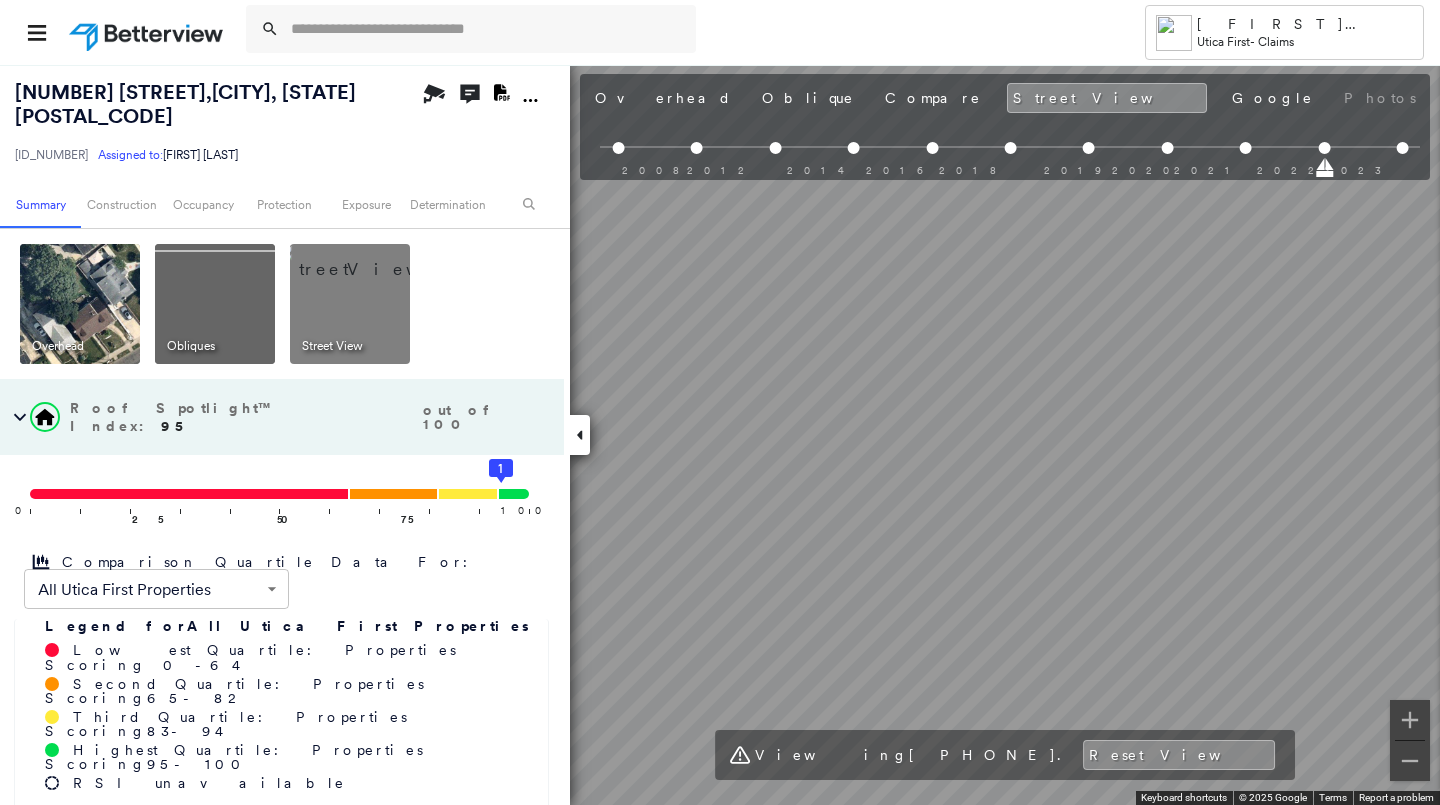 click on "Tower [LAST] [FIRST] Utica First  -   Claims [NUMBER] [STREET] ,  [CITY], [STATE] [ID_NUMBER] Assigned to:  [FIRST] [LAST] Assigned to:  [FIRST] [LAST] [ID_NUMBER] Assigned to:  [FIRST] [LAST] Open Comments Download PDF Report Summary Construction Occupancy Protection Exposure Determination Overhead Obliques Street View Roof Spotlight™ Index :  95 out of 100 0 100 25 50 75 1 Comparison Quartile Data For: All Utica First Properties ****** ​ Legend for  All Utica First Properties Lowest Quartile: Properties Scoring 0 -  64 Second Quartile: Properties Scoring  65  -   82 Third Quartile: Properties Scoring  83  -   94 Highest Quartile: Properties Scoring  95  - 100 RSI unavailable Building Roof Scores 1 Buildings Policy Information :  [ID_NUMBER] Flags :  3 (1 cleared, 2 uncleared) Copilot * ​ Construction Roof Spotlights :  Overhang, Chimney, Vent, Satellite Dish Property Features Roof Size & Shape :  1 building  - Gable | Asphalt Shingle Assessor and MLS Details Property Lookup Occupancy" at bounding box center [720, 402] 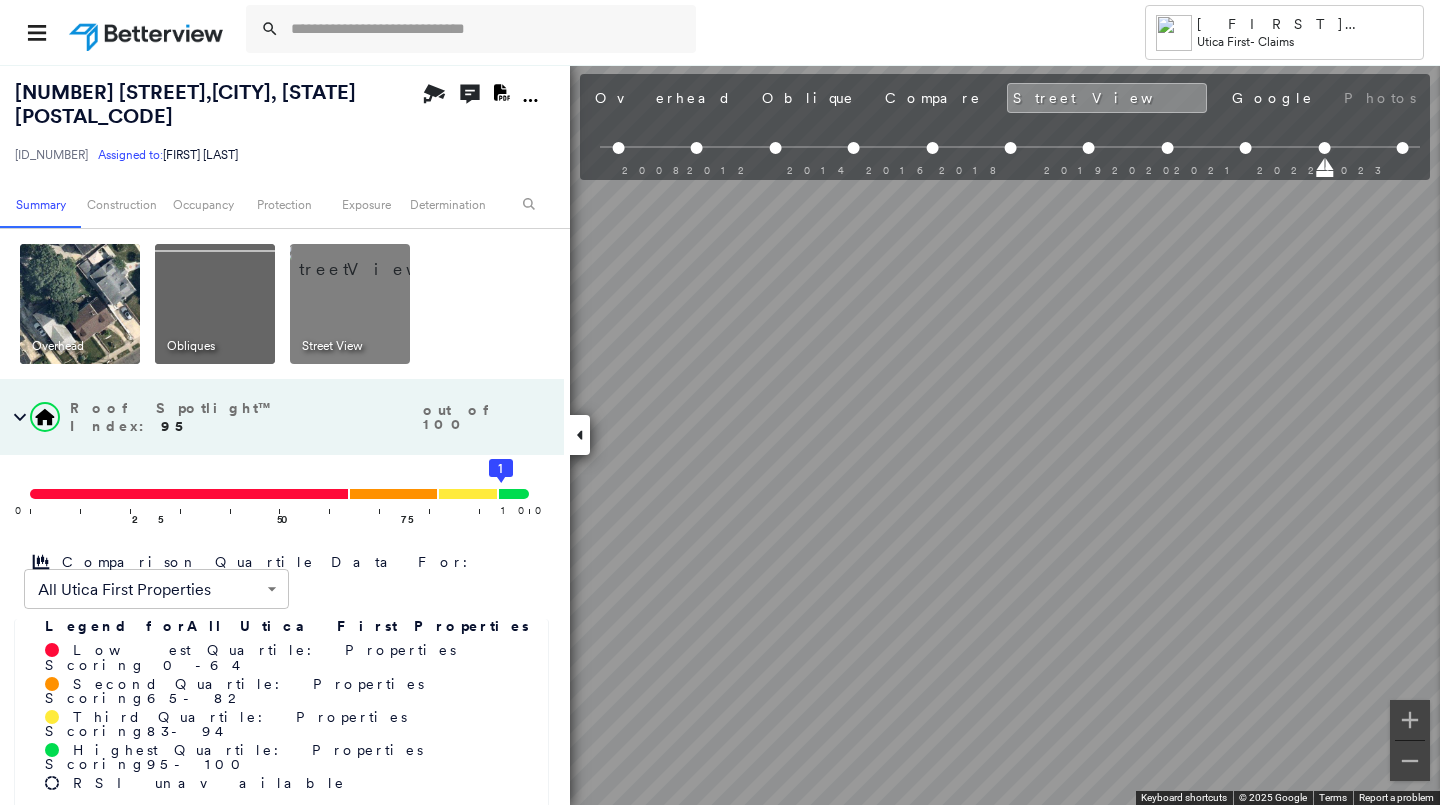 click on "[MONTH] [DAY], [YEAR] Assigned to:  [FIRST] [LAST] Assigned to:  [FIRST] [LAST] [ID_NUMBER] Assigned to:  [FIRST] [LAST] Open Comments Download PDF Report Summary Construction Occupancy Protection Exposure Determination Overhead Obliques Street View Roof Spotlight™ Index :  95 out of 100 0 100 25 50 75 1 Comparison Quartile Data For: All Utica First Properties ****** ​ Legend for  All Utica First Properties Lowest Quartile: Properties Scoring 0 -  64 Second Quartile: Properties Scoring  65  -   82 Third Quartile: Properties Scoring  83  -   94 Highest Quartile: Properties Scoring  95  - 100 RSI unavailable Building Roof Scores 1 Buildings Policy Information :  [ID_NUMBER] Flags :  3 (1 cleared, 2 uncleared) Copilot * ​ Construction Roof Spotlights :  Overhang, Chimney, Vent, Satellite Dish Property Features Roof Size & Shape :  1 building  - Gable | Asphalt Shingle Assessor and MLS Details Property Lookup BuildZoom - Building Permit Data and Analysis Geocode" at bounding box center [720, 434] 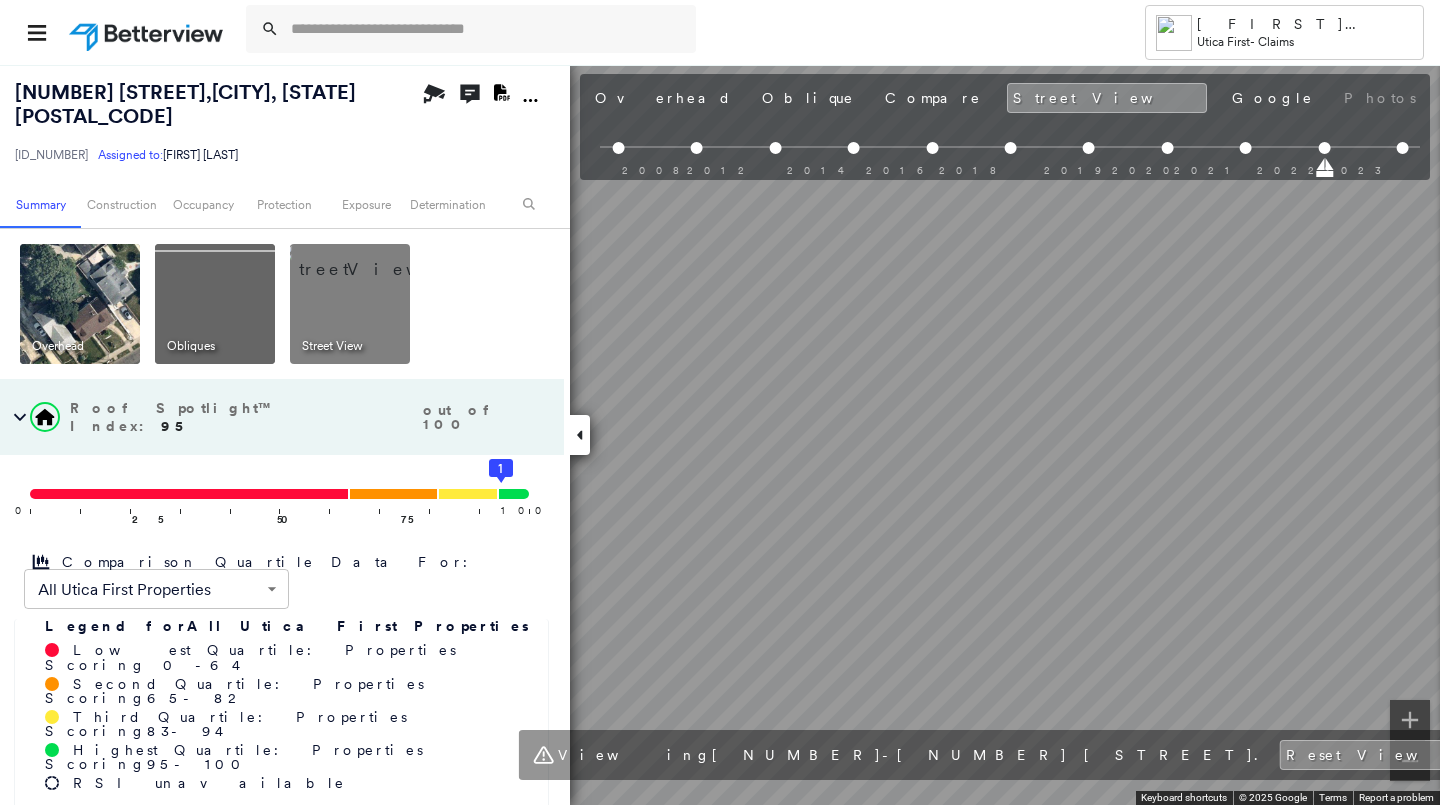 click on "Tower [LAST] [FIRST] Utica First  -   Claims [NUMBER] [STREET] ,  [CITY], [STATE] [ID_NUMBER] Assigned to:  [FIRST] [LAST] Assigned to:  [FIRST] [LAST] [ID_NUMBER] Assigned to:  [FIRST] [LAST] Open Comments Download PDF Report Summary Construction Occupancy Protection Exposure Determination Overhead Obliques Street View Roof Spotlight™ Index :  95 out of 100 0 100 25 50 75 1 Comparison Quartile Data For: All Utica First Properties ****** ​ Legend for  All Utica First Properties Lowest Quartile: Properties Scoring 0 -  64 Second Quartile: Properties Scoring  65  -   82 Third Quartile: Properties Scoring  83  -   94 Highest Quartile: Properties Scoring  95  - 100 RSI unavailable Building Roof Scores 1 Buildings Policy Information :  [ID_NUMBER] Flags :  3 (1 cleared, 2 uncleared) Copilot * ​ Construction Roof Spotlights :  Overhang, Chimney, Vent, Satellite Dish Property Features Roof Size & Shape :  1 building  - Gable | Asphalt Shingle Assessor and MLS Details Property Lookup Occupancy" at bounding box center [720, 402] 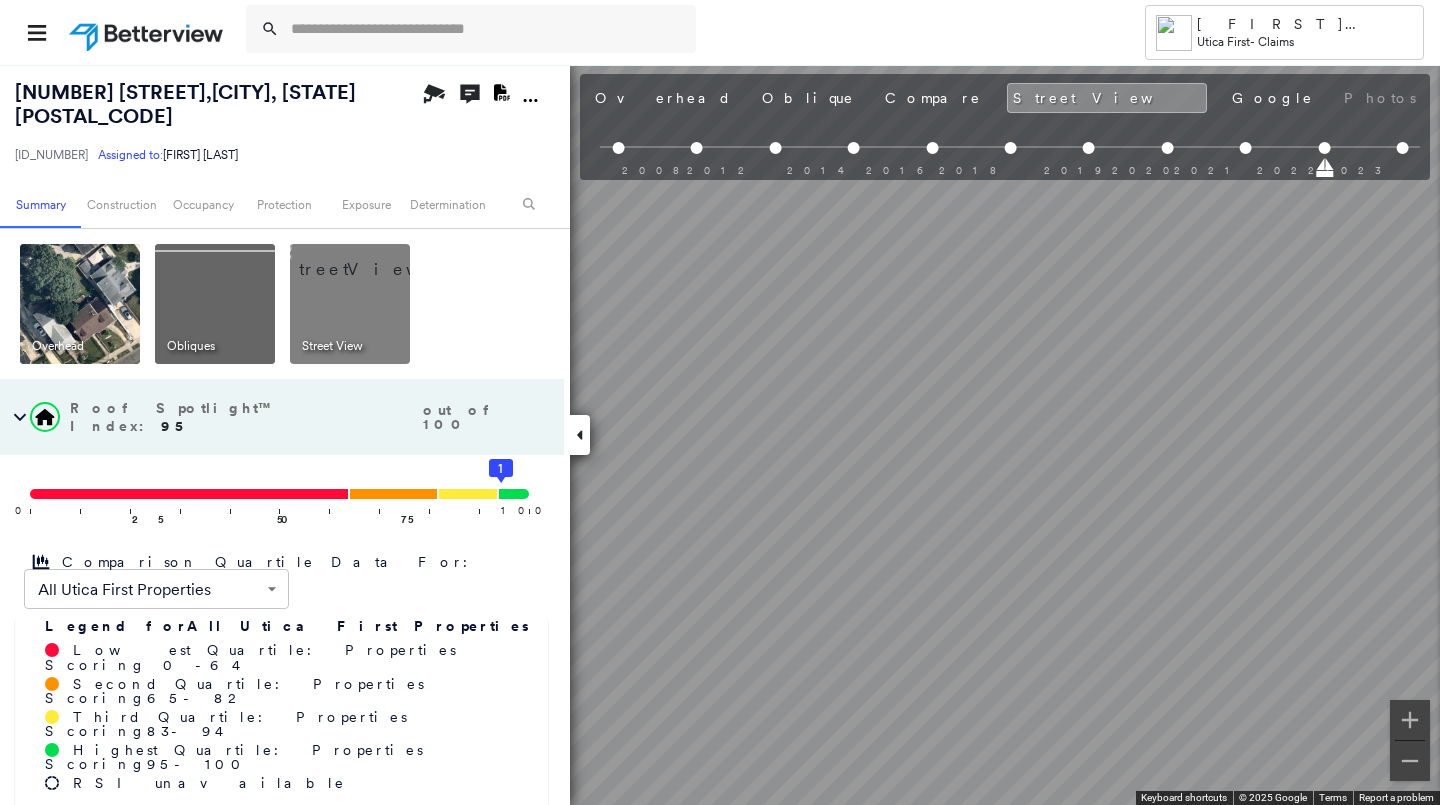 click on "[MONTH] [DAY], [YEAR] Assigned to:  [FIRST] [LAST] Assigned to:  [FIRST] [LAST] [ID_NUMBER] Assigned to:  [FIRST] [LAST] Open Comments Download PDF Report Summary Construction Occupancy Protection Exposure Determination Overhead Obliques Street View Roof Spotlight™ Index :  95 out of 100 0 100 25 50 75 1 Comparison Quartile Data For: All Utica First Properties ****** ​ Legend for  All Utica First Properties Lowest Quartile: Properties Scoring 0 -  64 Second Quartile: Properties Scoring  65  -   82 Third Quartile: Properties Scoring  83  -   94 Highest Quartile: Properties Scoring  95  - 100 RSI unavailable Building Roof Scores 1 Buildings Policy Information :  [ID_NUMBER] Flags :  3 (1 cleared, 2 uncleared) Copilot * ​ Construction Roof Spotlights :  Overhang, Chimney, Vent, Satellite Dish Property Features Roof Size & Shape :  1 building  - Gable | Asphalt Shingle Assessor and MLS Details Property Lookup BuildZoom - Building Permit Data and Analysis Geocode" at bounding box center [720, 434] 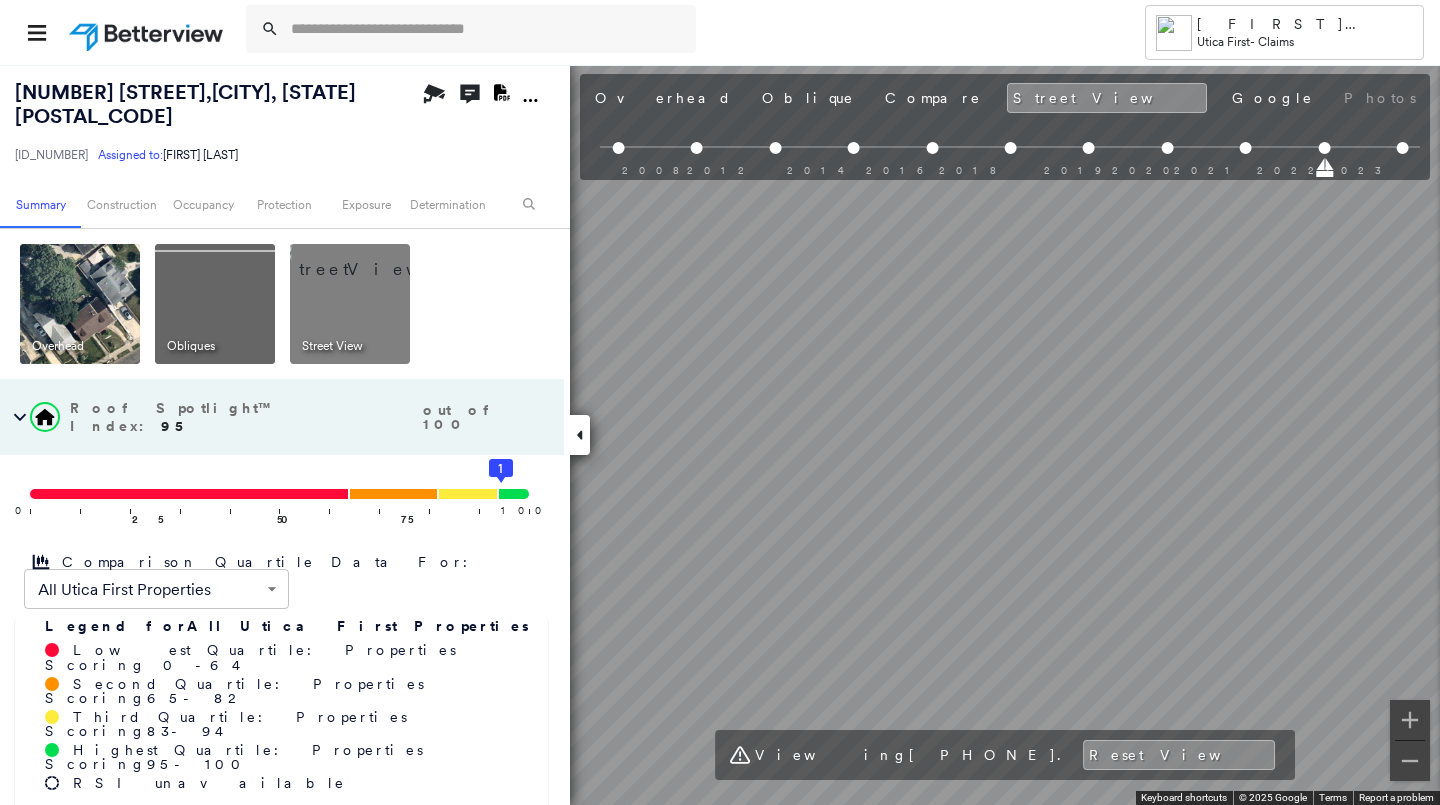 click on "Tower [LAST] [FIRST] Utica First  -   Claims [NUMBER] [STREET] ,  [CITY], [STATE] [ID_NUMBER] Assigned to:  [FIRST] [LAST] Assigned to:  [FIRST] [LAST] [ID_NUMBER] Assigned to:  [FIRST] [LAST] Open Comments Download PDF Report Summary Construction Occupancy Protection Exposure Determination Overhead Obliques Street View Roof Spotlight™ Index :  95 out of 100 0 100 25 50 75 1 Comparison Quartile Data For: All Utica First Properties ****** ​ Legend for  All Utica First Properties Lowest Quartile: Properties Scoring 0 -  64 Second Quartile: Properties Scoring  65  -   82 Third Quartile: Properties Scoring  83  -   94 Highest Quartile: Properties Scoring  95  - 100 RSI unavailable Building Roof Scores 1 Buildings Policy Information :  [ID_NUMBER] Flags :  3 (1 cleared, 2 uncleared) Copilot * ​ Construction Roof Spotlights :  Overhang, Chimney, Vent, Satellite Dish Property Features Roof Size & Shape :  1 building  - Gable | Asphalt Shingle Assessor and MLS Details Property Lookup Occupancy" at bounding box center [720, 402] 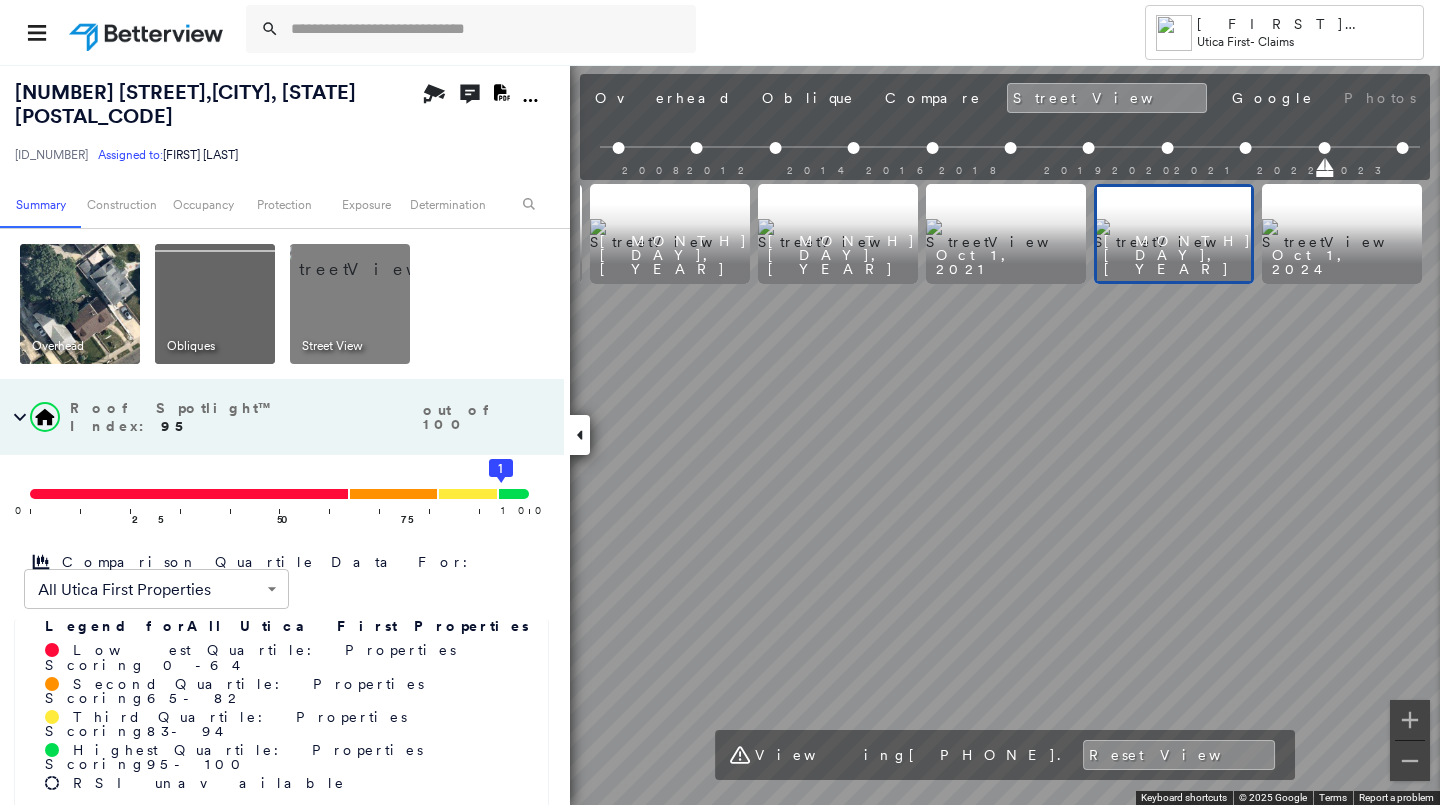 click at bounding box center (1342, 234) 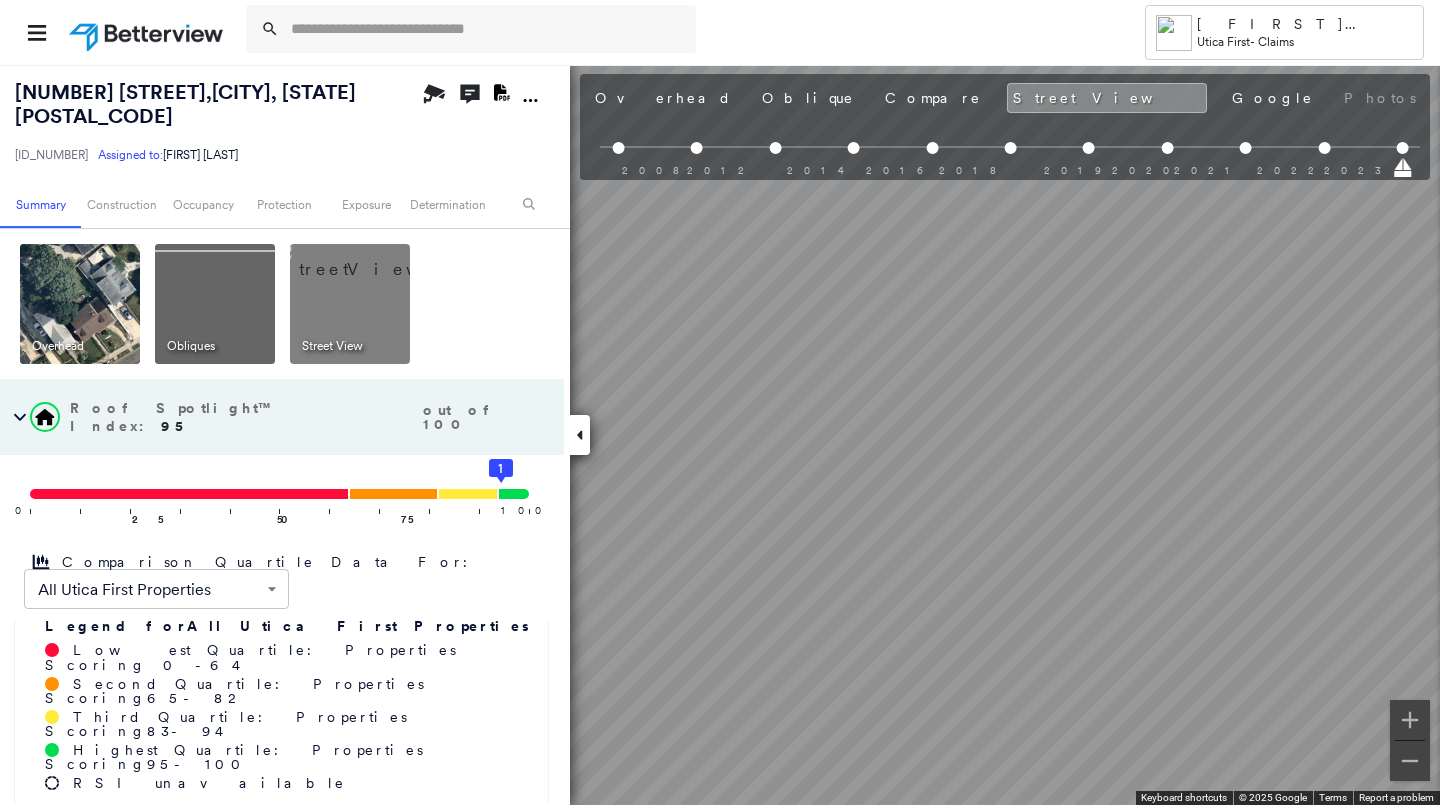 click on "Tower [LAST] [FIRST] Utica First  -   Claims [NUMBER] [STREET] ,  [CITY], [STATE] [ID_NUMBER] Assigned to:  [FIRST] [LAST] Assigned to:  [FIRST] [LAST] [ID_NUMBER] Assigned to:  [FIRST] [LAST] Open Comments Download PDF Report Summary Construction Occupancy Protection Exposure Determination Overhead Obliques Street View Roof Spotlight™ Index :  95 out of 100 0 100 25 50 75 1 Comparison Quartile Data For: All Utica First Properties ****** ​ Legend for  All Utica First Properties Lowest Quartile: Properties Scoring 0 -  64 Second Quartile: Properties Scoring  65  -   82 Third Quartile: Properties Scoring  83  -   94 Highest Quartile: Properties Scoring  95  - 100 RSI unavailable Building Roof Scores 1 Buildings Policy Information :  [ID_NUMBER] Flags :  3 (1 cleared, 2 uncleared) Copilot * ​ Construction Roof Spotlights :  Overhang, Chimney, Vent, Satellite Dish Property Features Roof Size & Shape :  1 building  - Gable | Asphalt Shingle Assessor and MLS Details Property Lookup Occupancy" at bounding box center (720, 402) 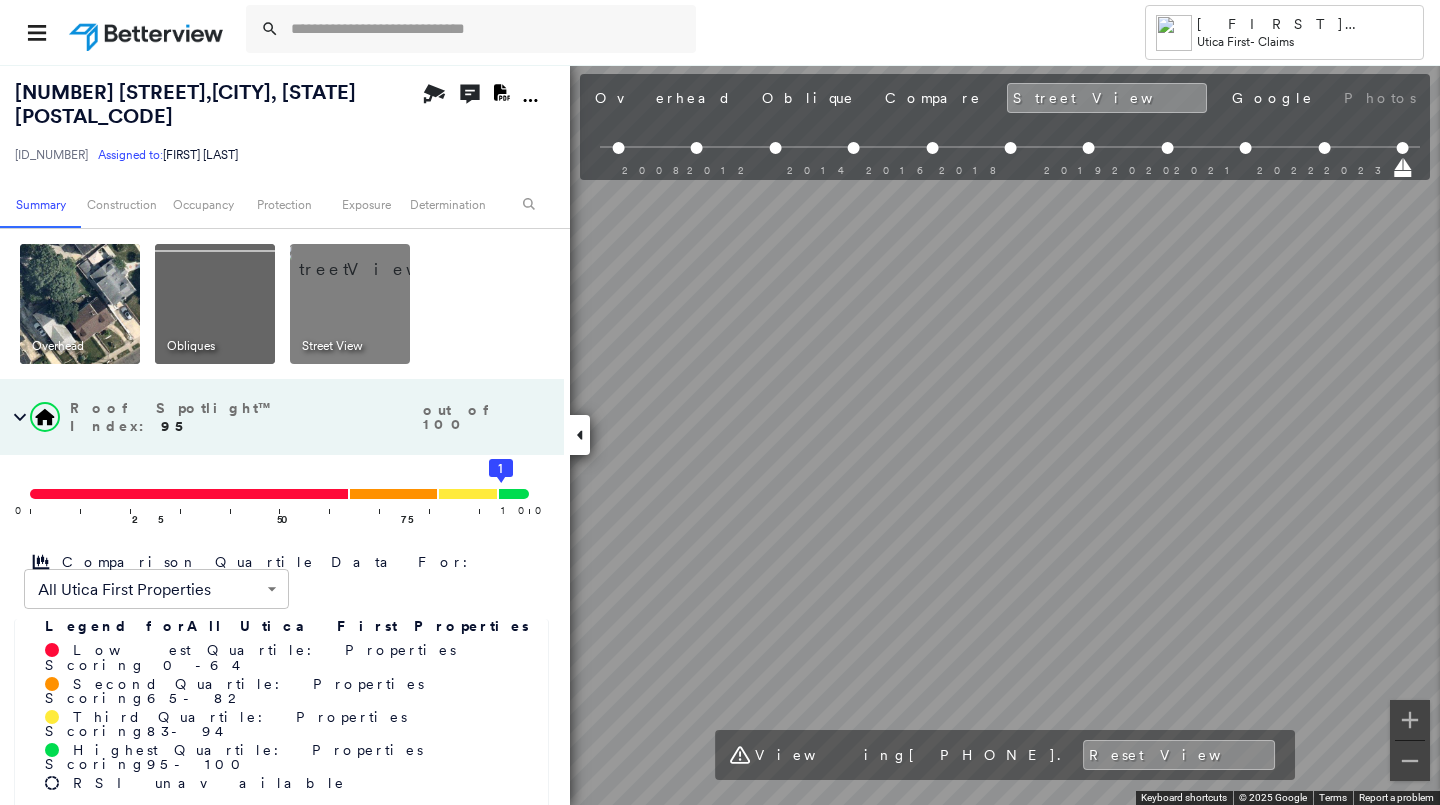 click on "Tower [LAST] [FIRST] Utica First  -   Claims [NUMBER] [STREET] ,  [CITY], [STATE] [ID_NUMBER] Assigned to:  [FIRST] [LAST] Assigned to:  [FIRST] [LAST] [ID_NUMBER] Assigned to:  [FIRST] [LAST] Open Comments Download PDF Report Summary Construction Occupancy Protection Exposure Determination Overhead Obliques Street View Roof Spotlight™ Index :  95 out of 100 0 100 25 50 75 1 Comparison Quartile Data For: All Utica First Properties ****** ​ Legend for  All Utica First Properties Lowest Quartile: Properties Scoring 0 -  64 Second Quartile: Properties Scoring  65  -   82 Third Quartile: Properties Scoring  83  -   94 Highest Quartile: Properties Scoring  95  - 100 RSI unavailable Building Roof Scores 1 Buildings Policy Information :  [ID_NUMBER] Flags :  3 (1 cleared, 2 uncleared) Copilot * ​ Construction Roof Spotlights :  Overhang, Chimney, Vent, Satellite Dish Property Features Roof Size & Shape :  1 building  - Gable | Asphalt Shingle Assessor and MLS Details Property Lookup Occupancy" at bounding box center (720, 402) 